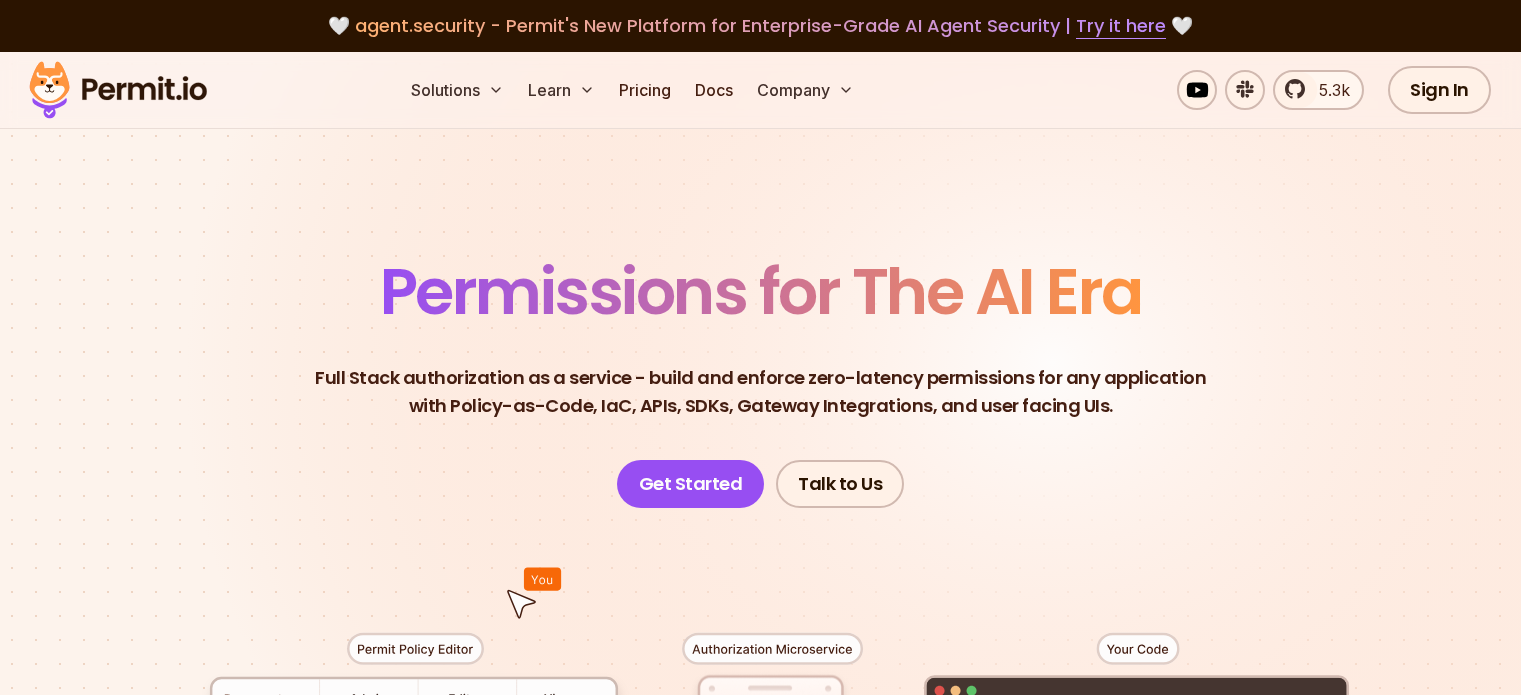 scroll, scrollTop: 300, scrollLeft: 0, axis: vertical 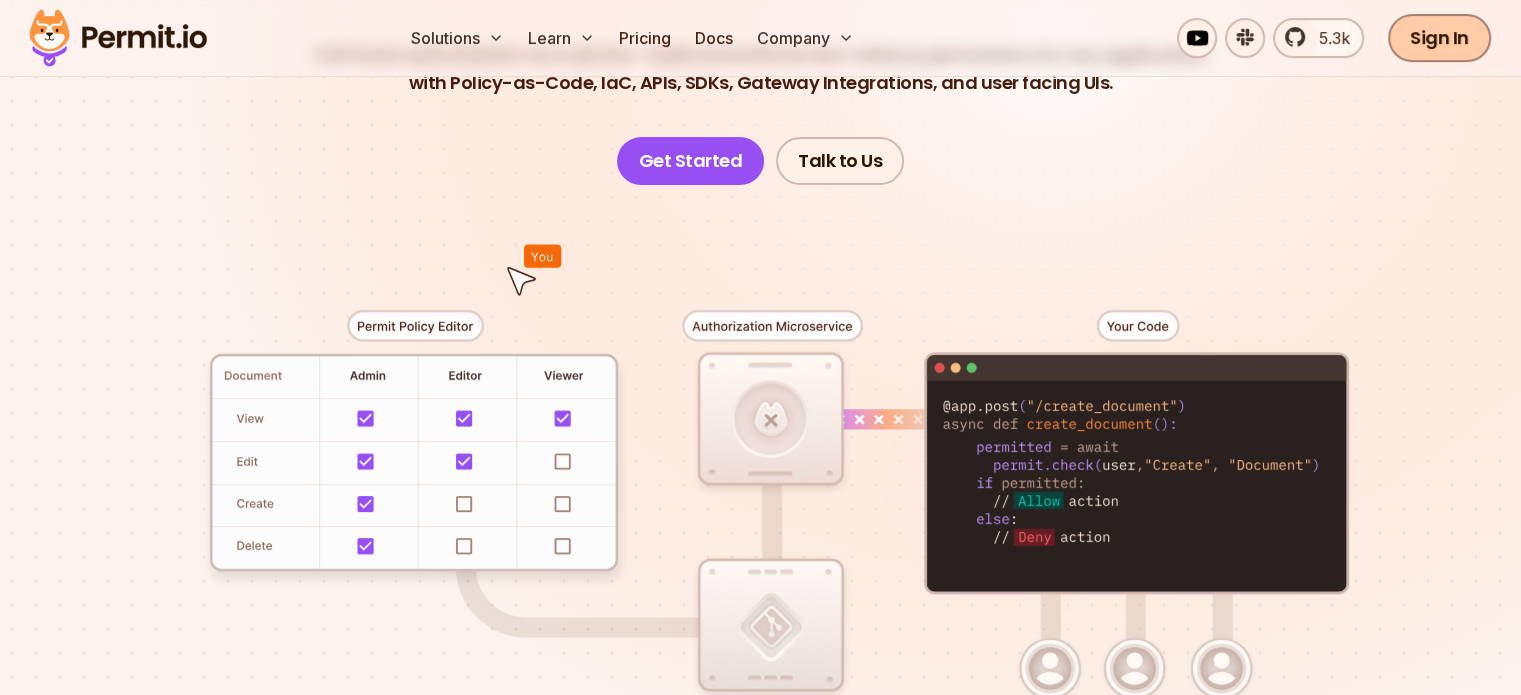 click on "Sign In" at bounding box center [1439, 38] 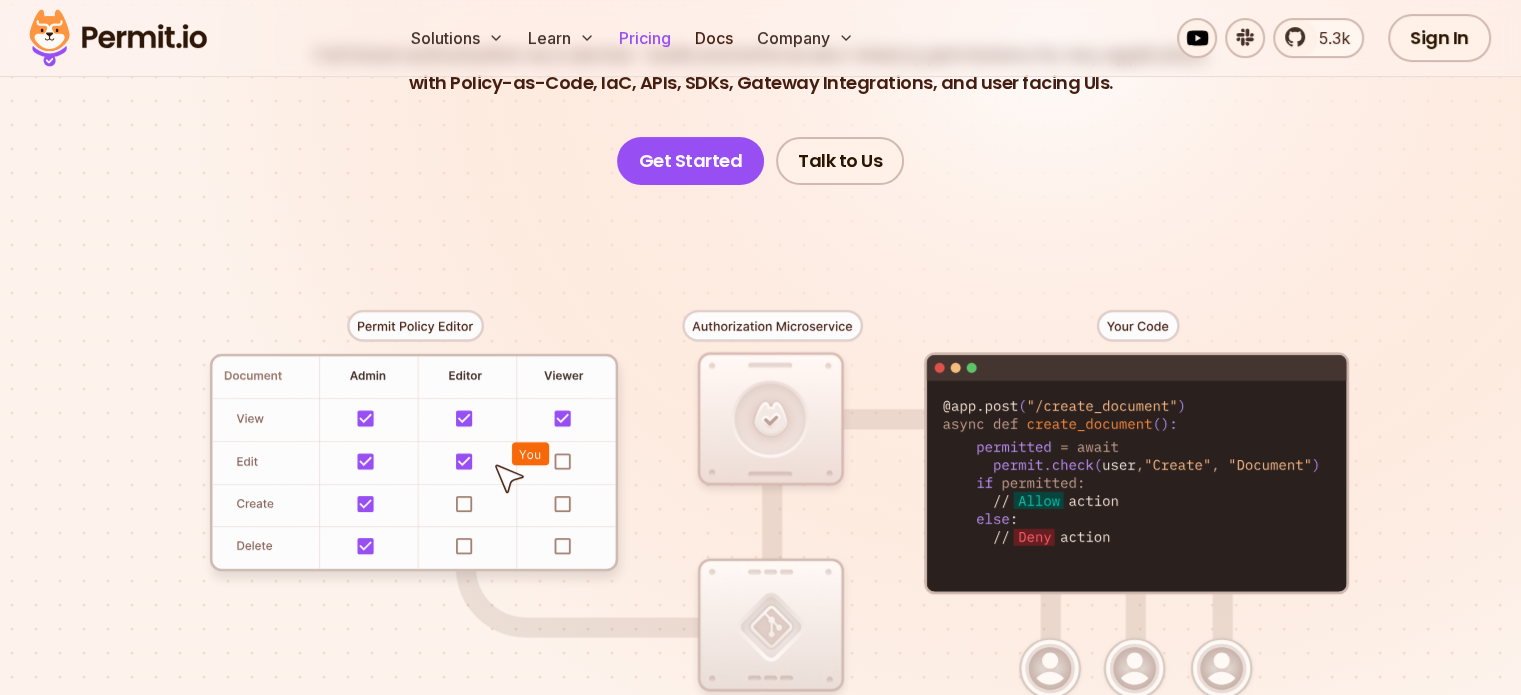 click on "Pricing" at bounding box center (645, 38) 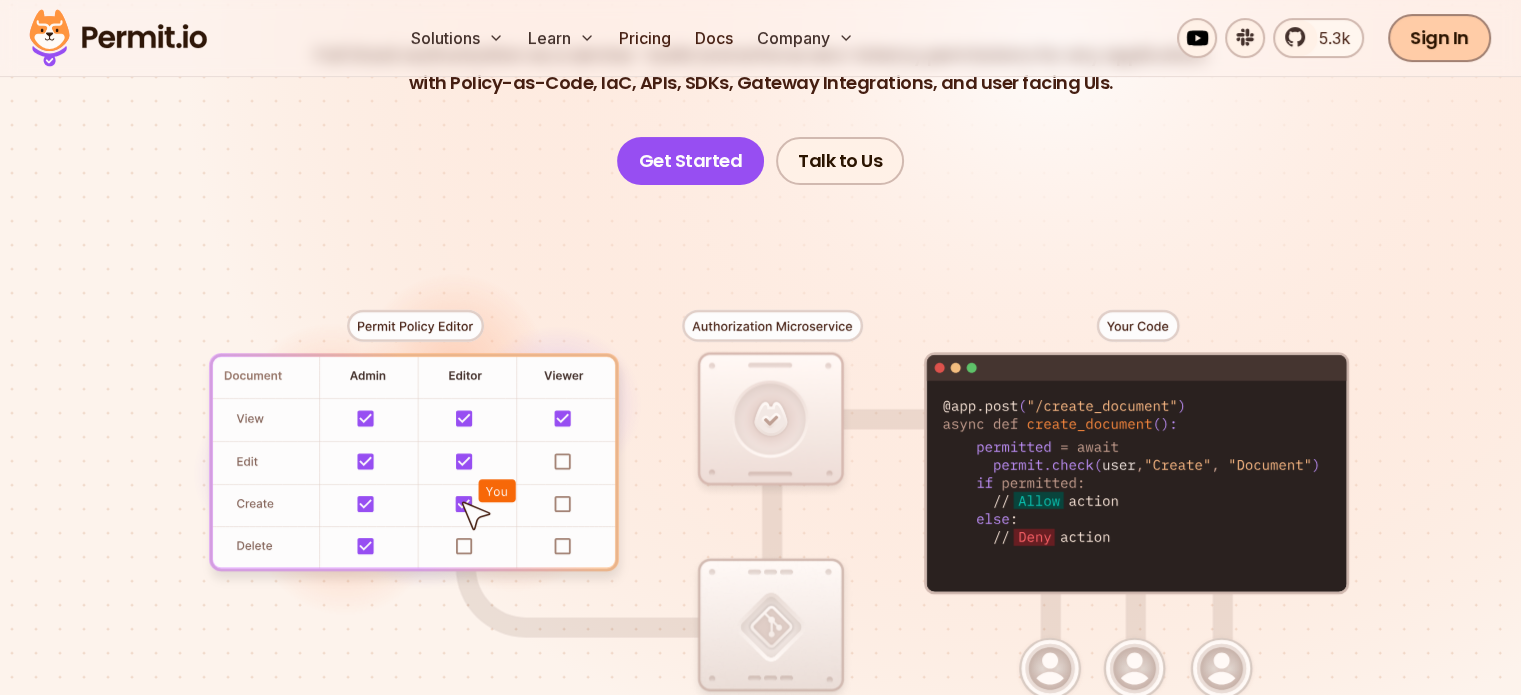 click on "Sign In" at bounding box center (1439, 38) 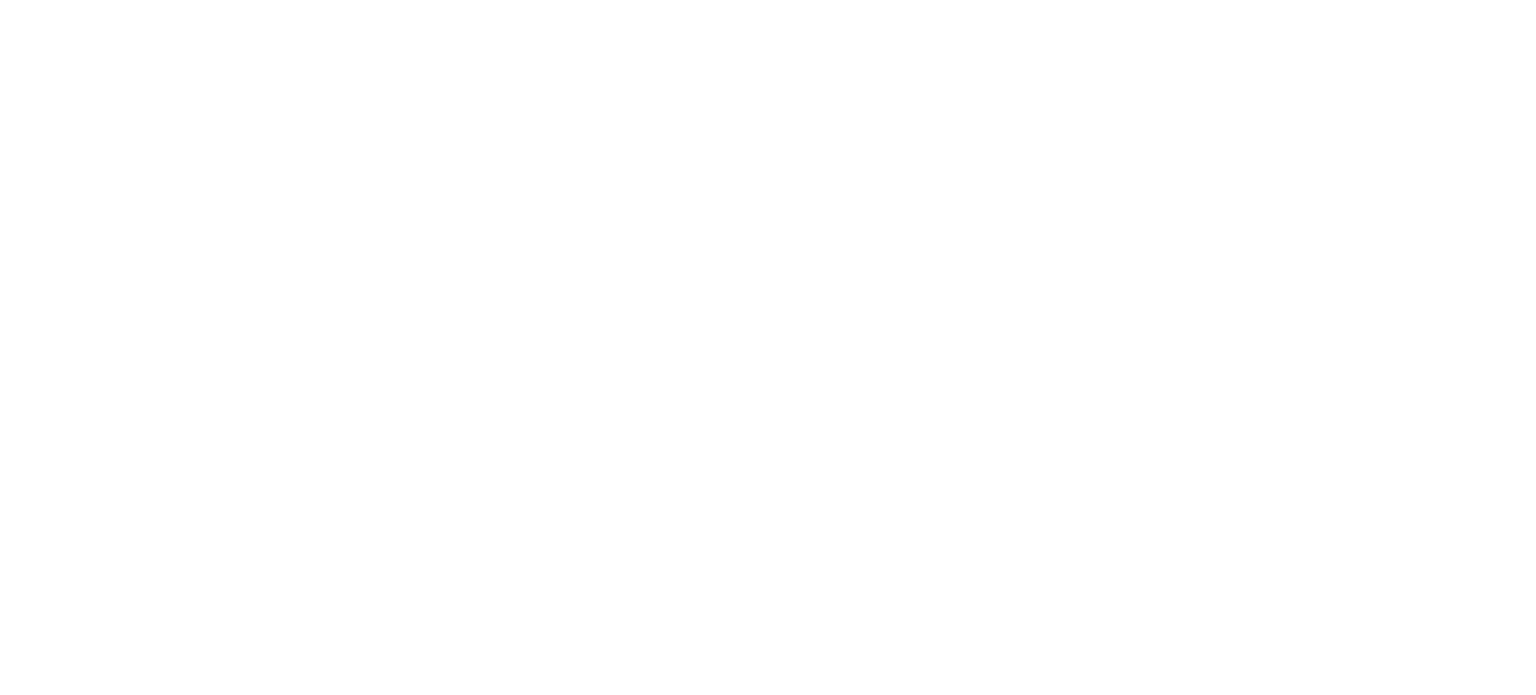 scroll, scrollTop: 0, scrollLeft: 0, axis: both 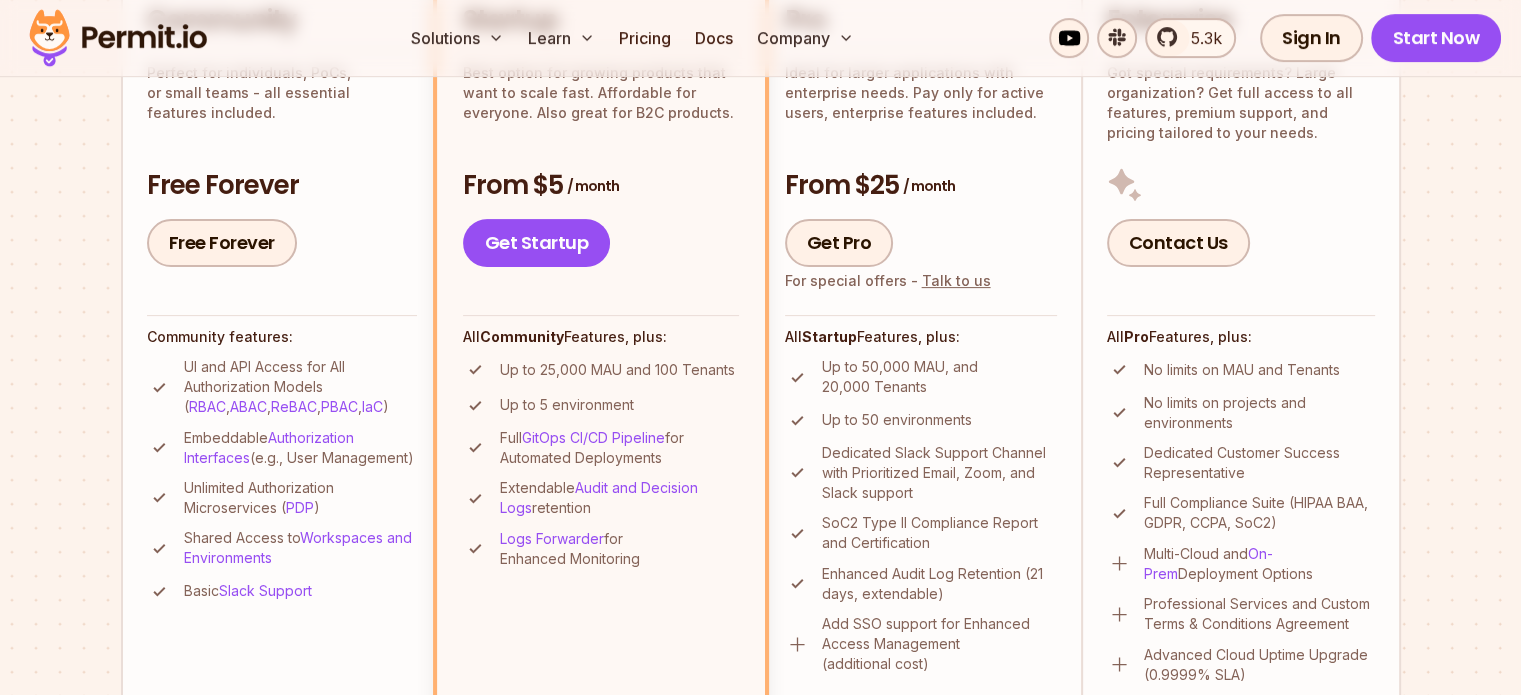 click on "Up to 5 environment" at bounding box center [567, 405] 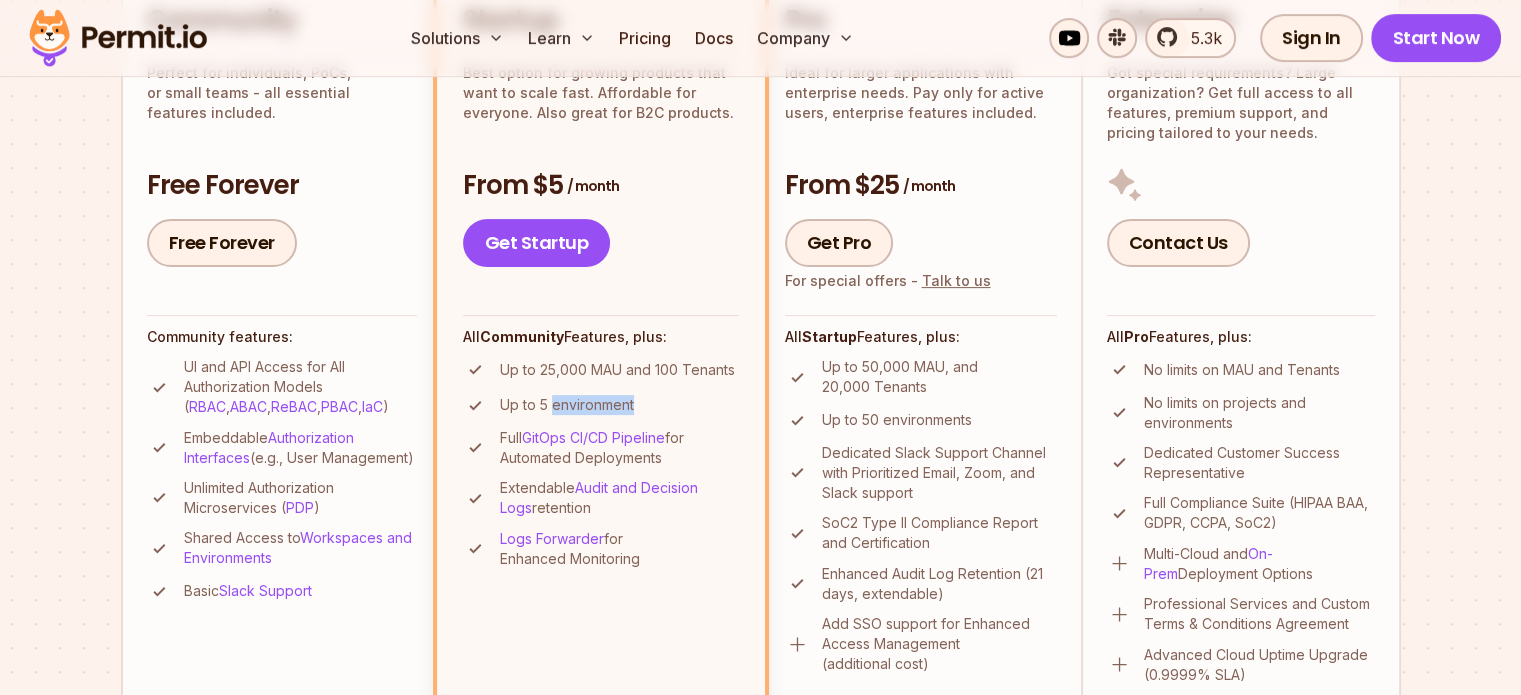 click on "Up to 5 environment" at bounding box center [567, 405] 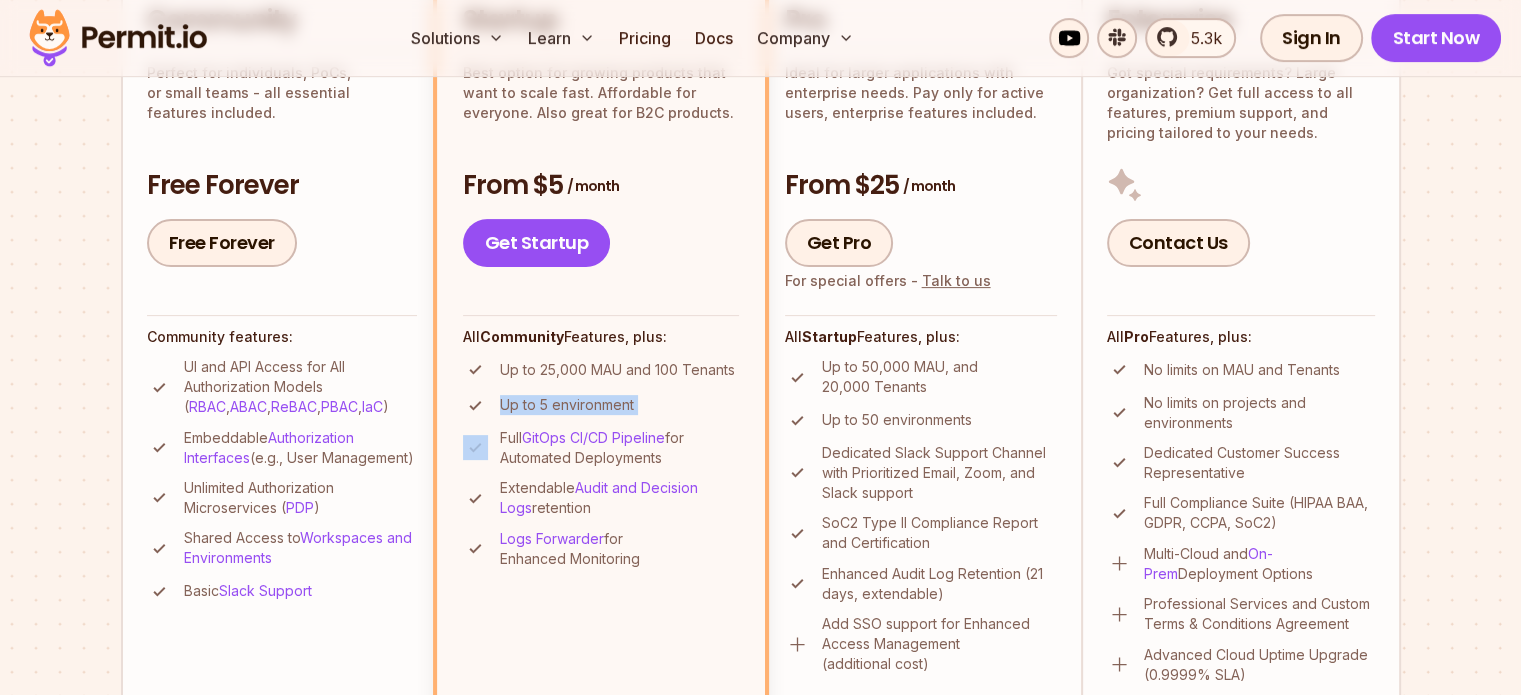 click on "Up to 5 environment" at bounding box center (567, 405) 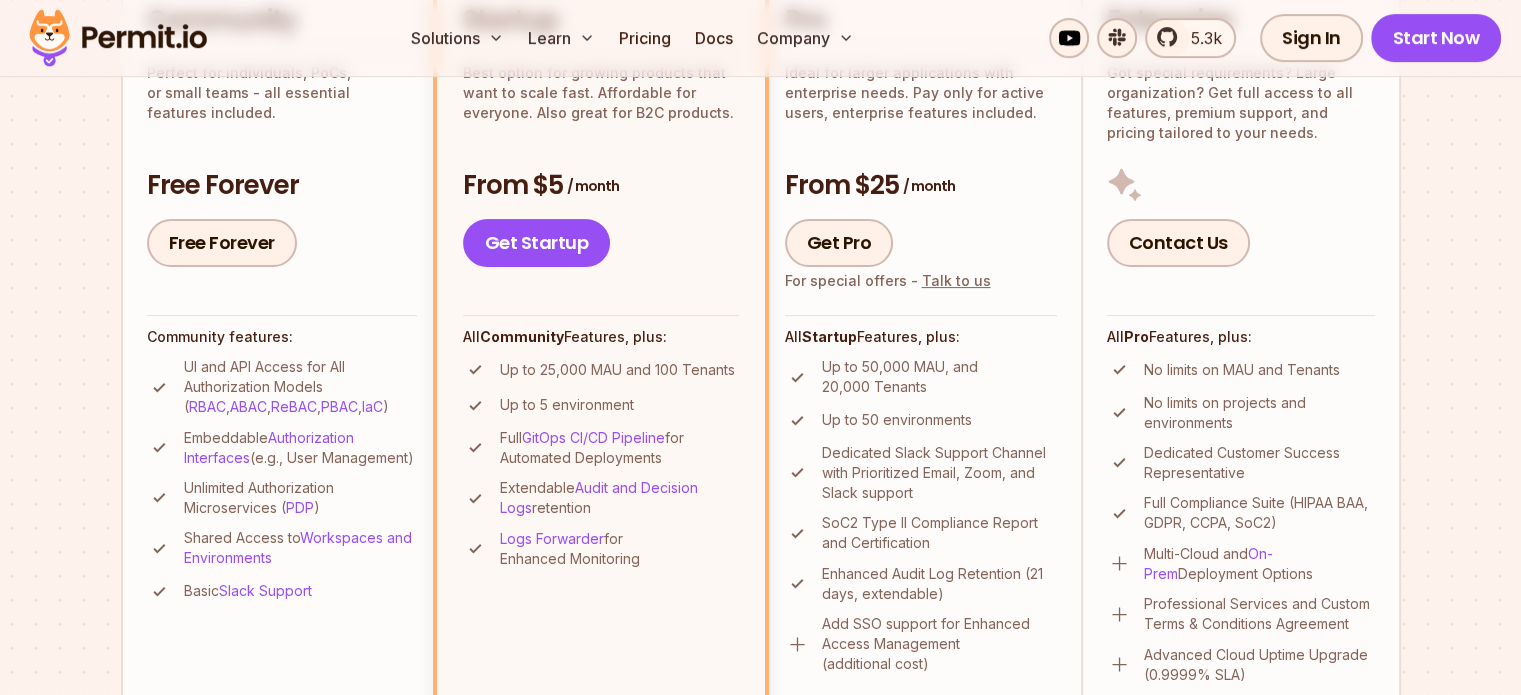 click on "Up to 25,000 MAU and 100 Tenants" at bounding box center (617, 370) 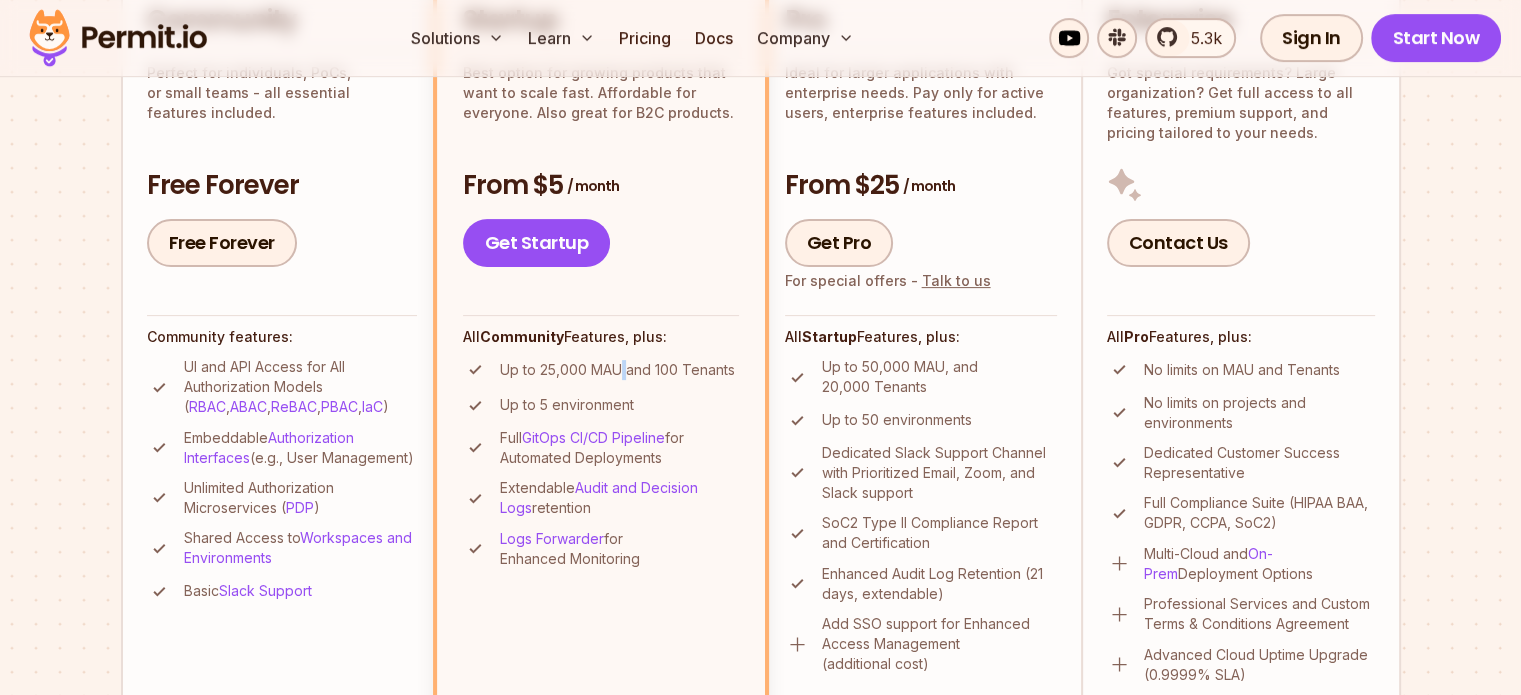 click on "Up to 25,000 MAU and 100 Tenants" at bounding box center [617, 370] 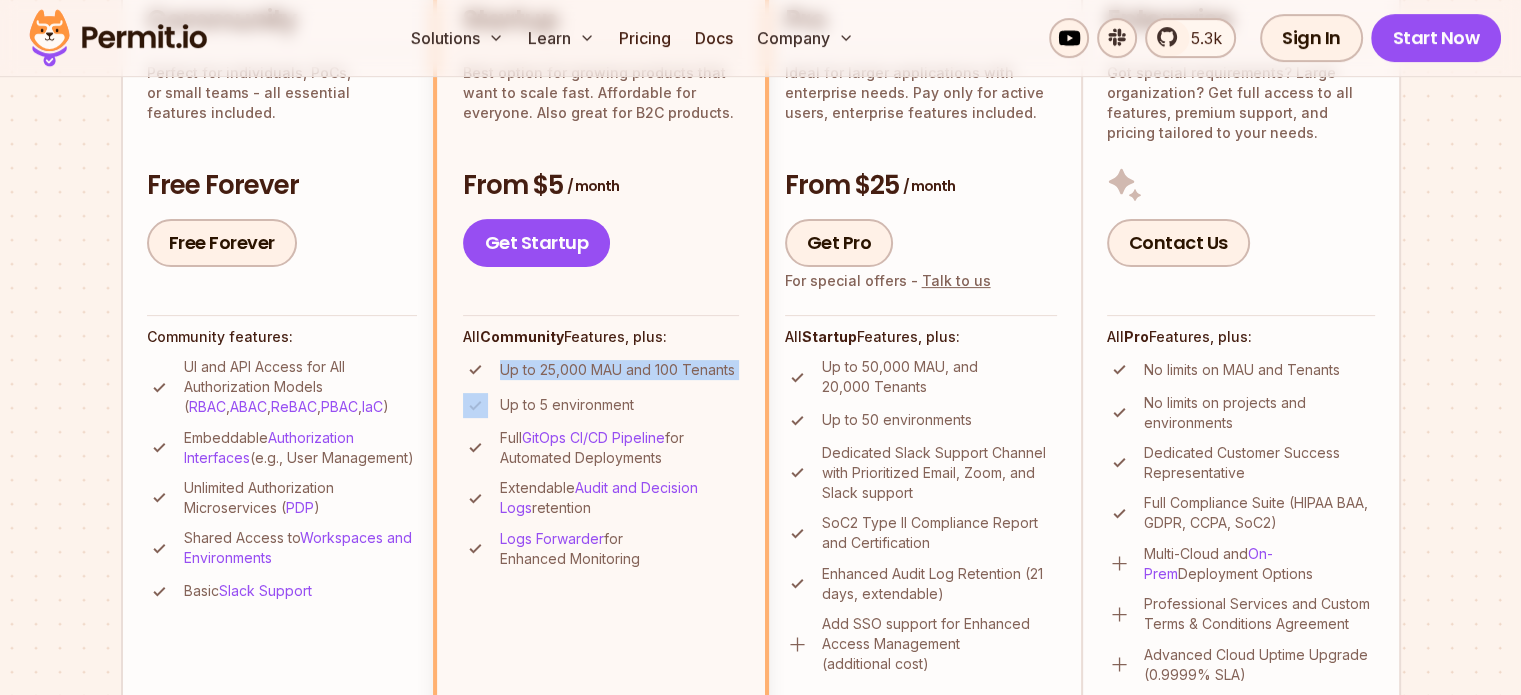 click on "Up to 25,000 MAU and 100 Tenants" at bounding box center [617, 370] 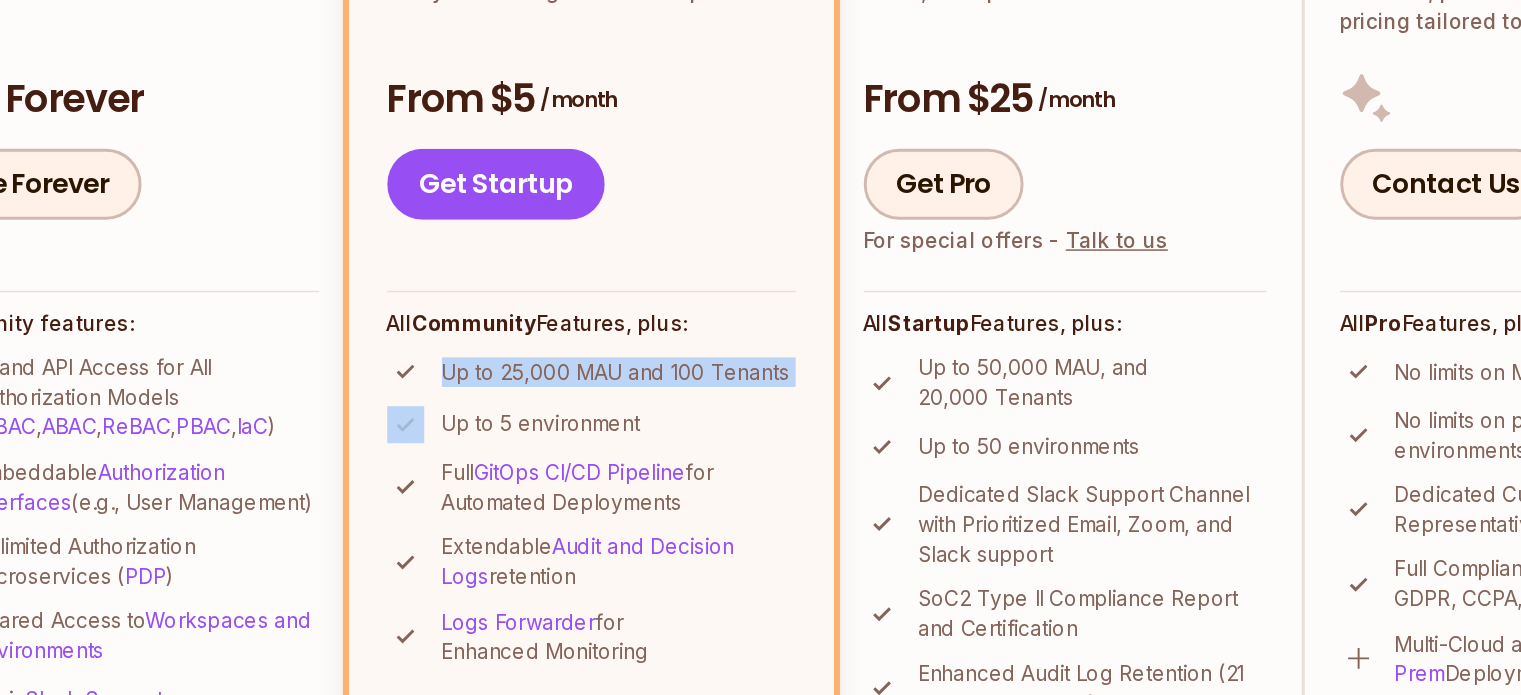 scroll, scrollTop: 567, scrollLeft: 0, axis: vertical 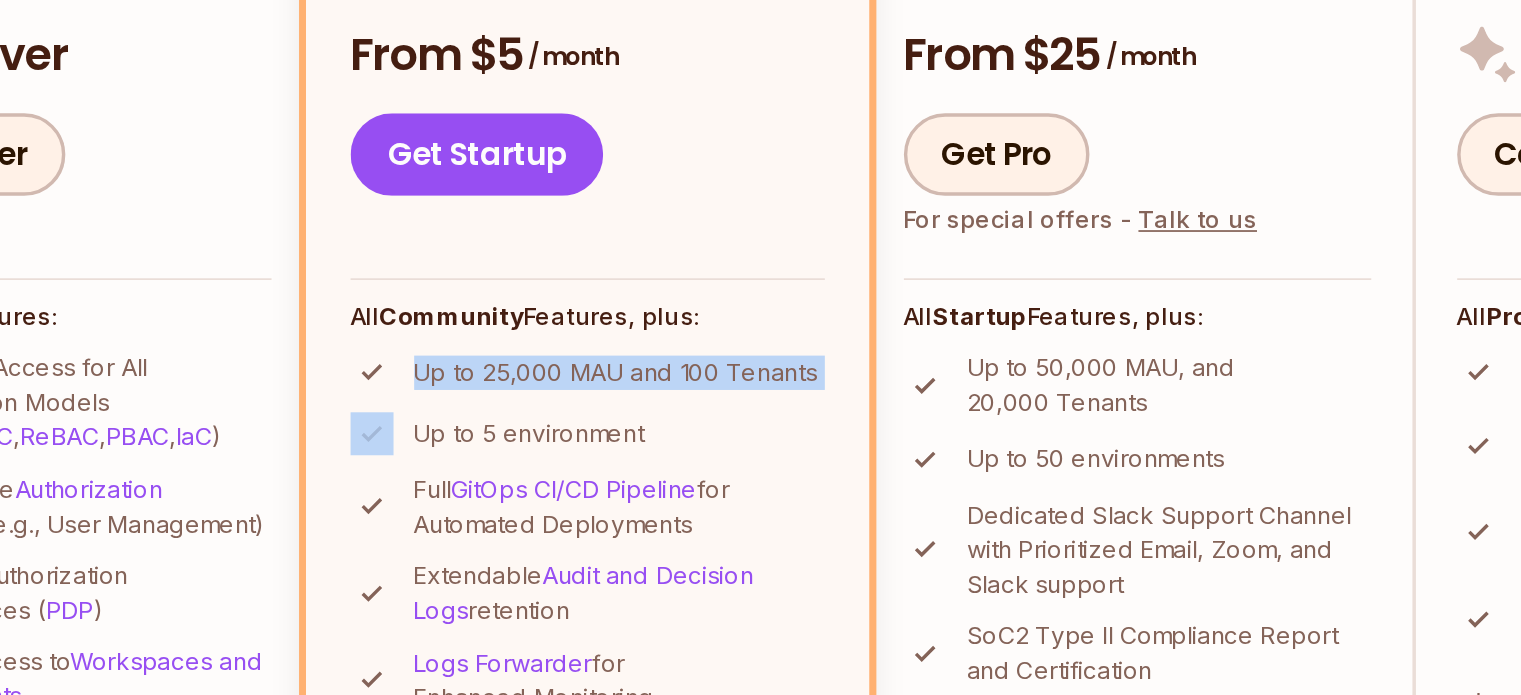click on "Up to 25,000 MAU and 100 Tenants" at bounding box center (617, 370) 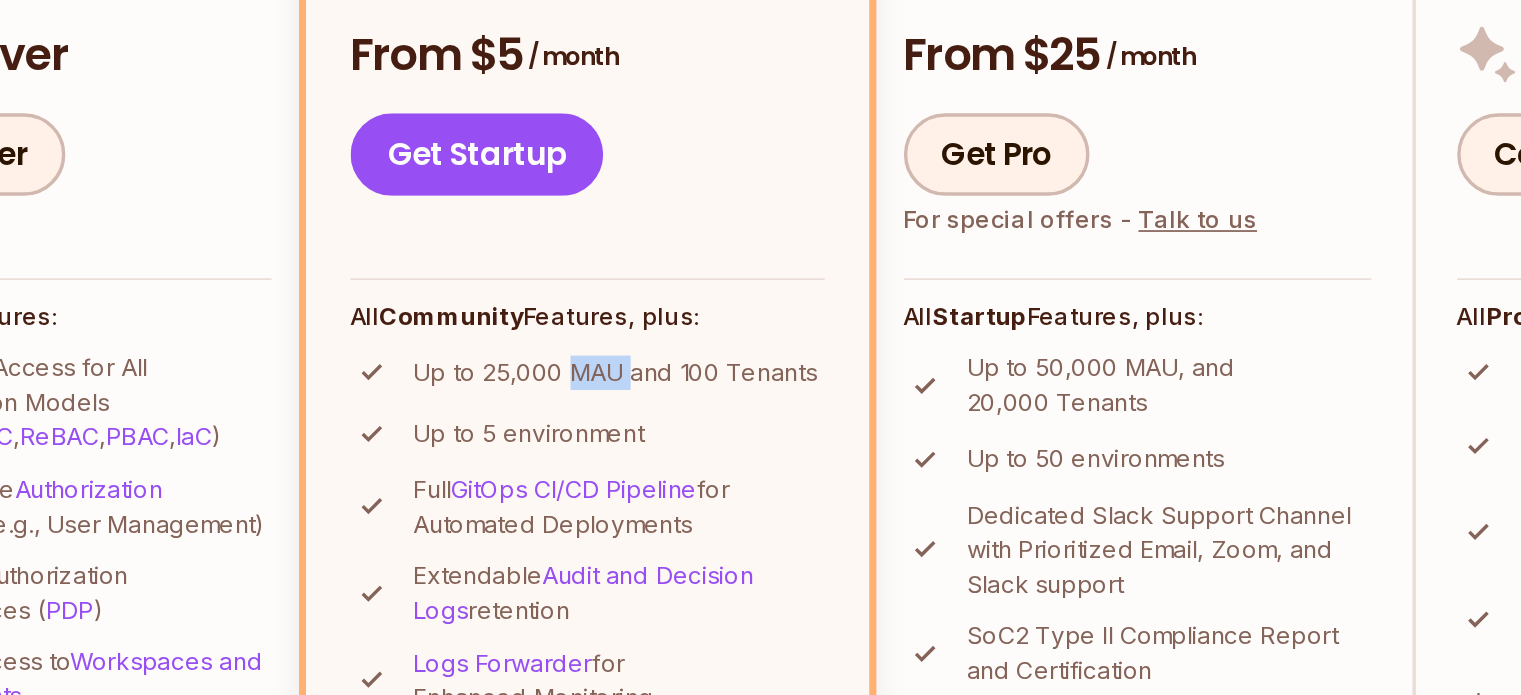 click on "Up to 25,000 MAU and 100 Tenants" at bounding box center (617, 370) 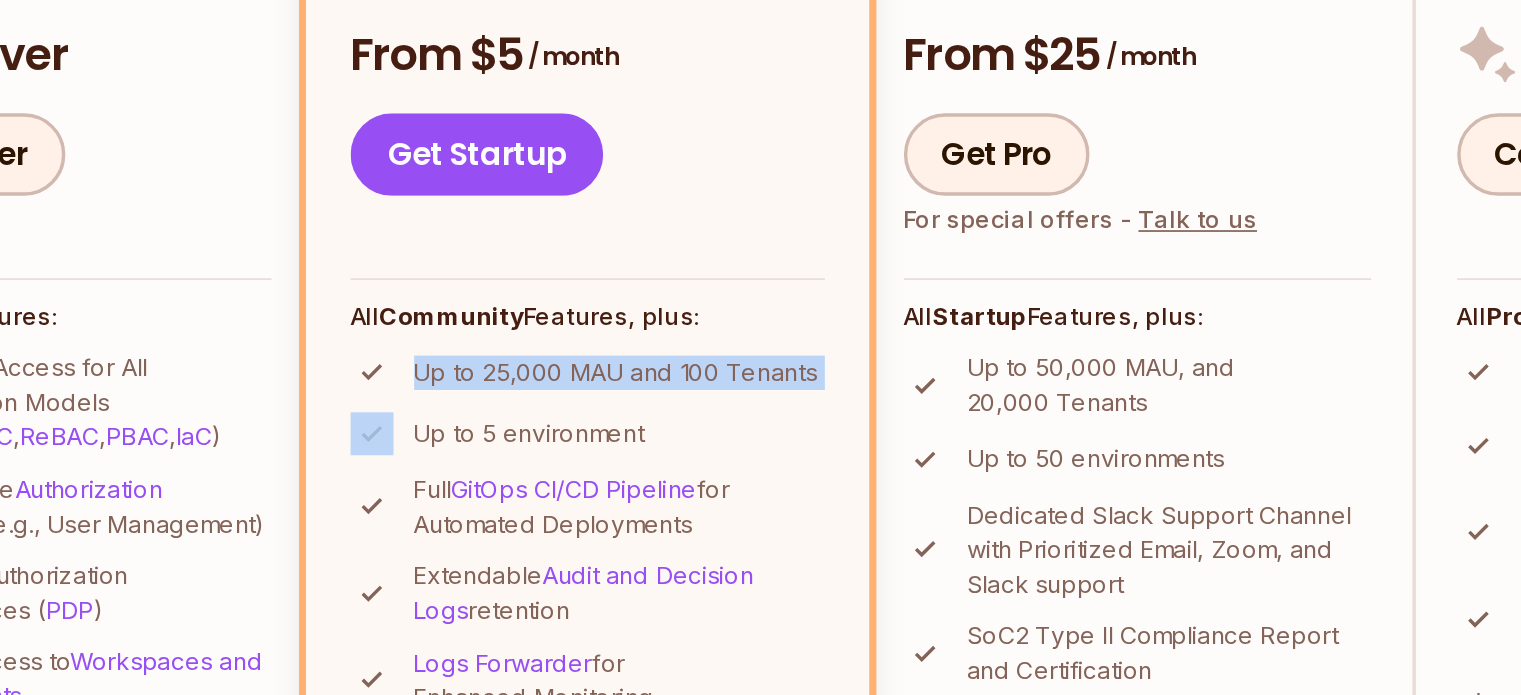 click on "Up to 25,000 MAU and 100 Tenants" at bounding box center (617, 370) 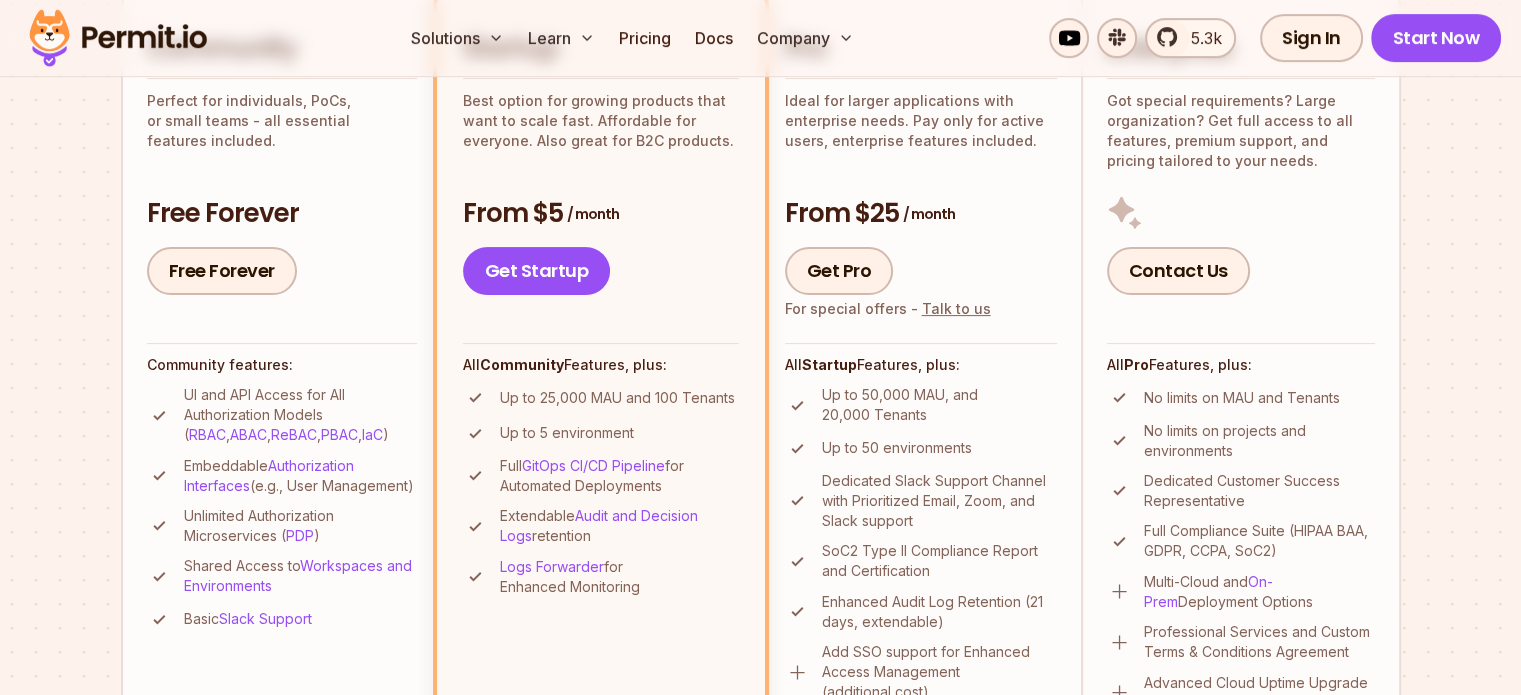 scroll, scrollTop: 546, scrollLeft: 0, axis: vertical 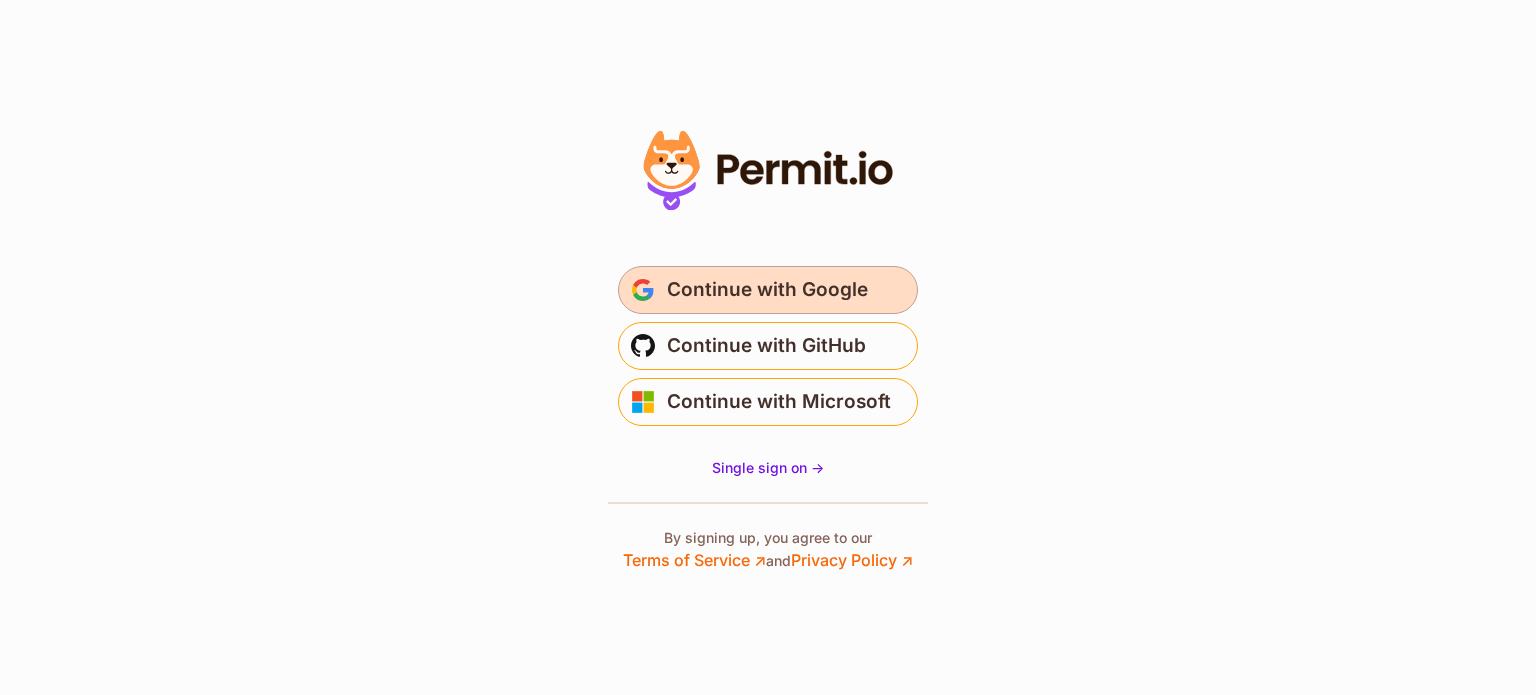 click on "Continue with Google" at bounding box center [768, 290] 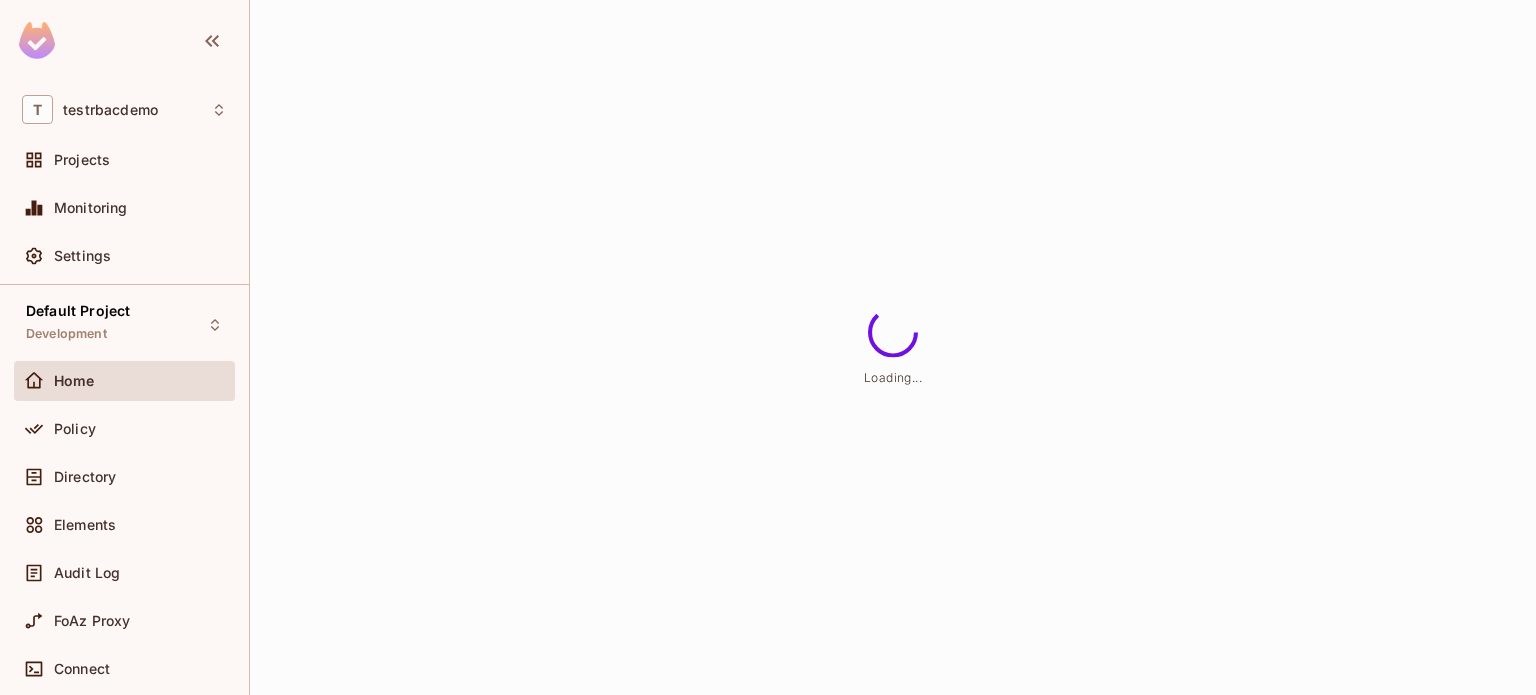 scroll, scrollTop: 0, scrollLeft: 0, axis: both 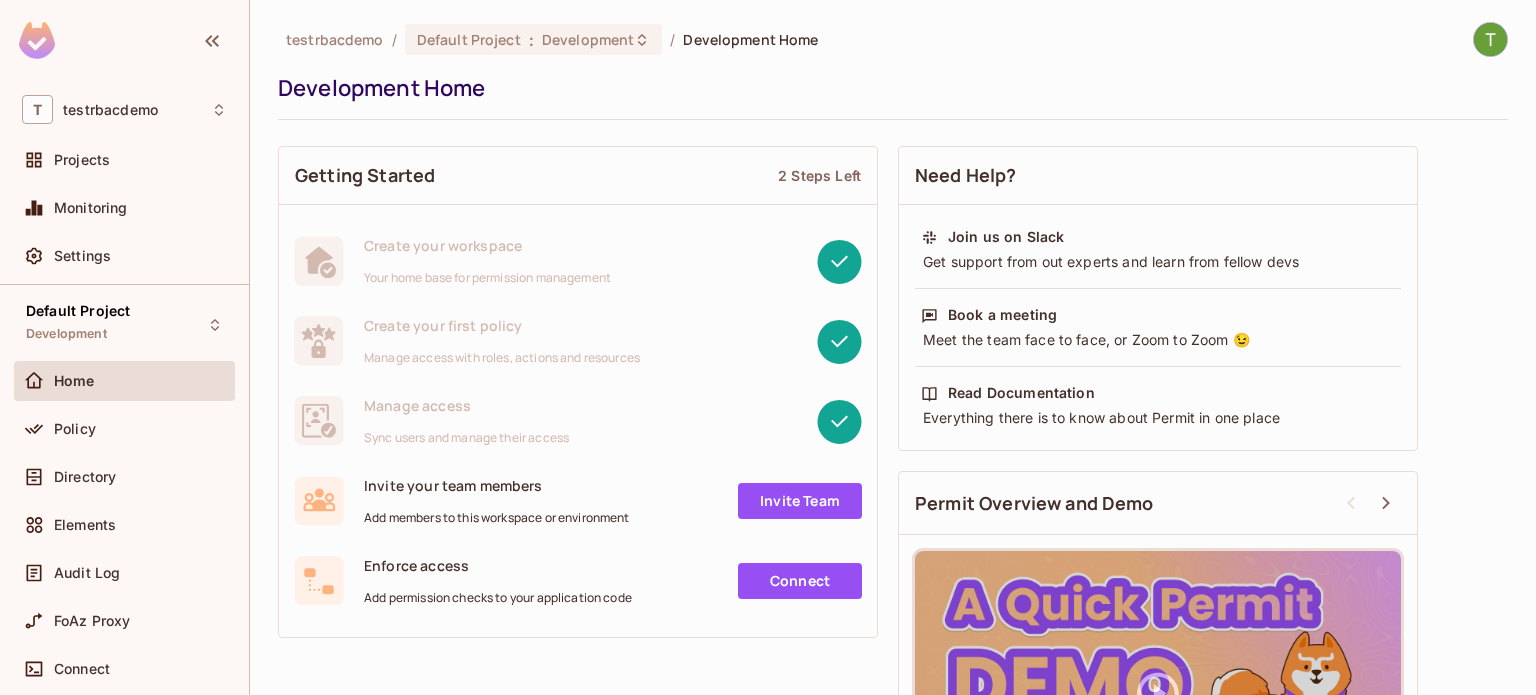 click at bounding box center [1490, 39] 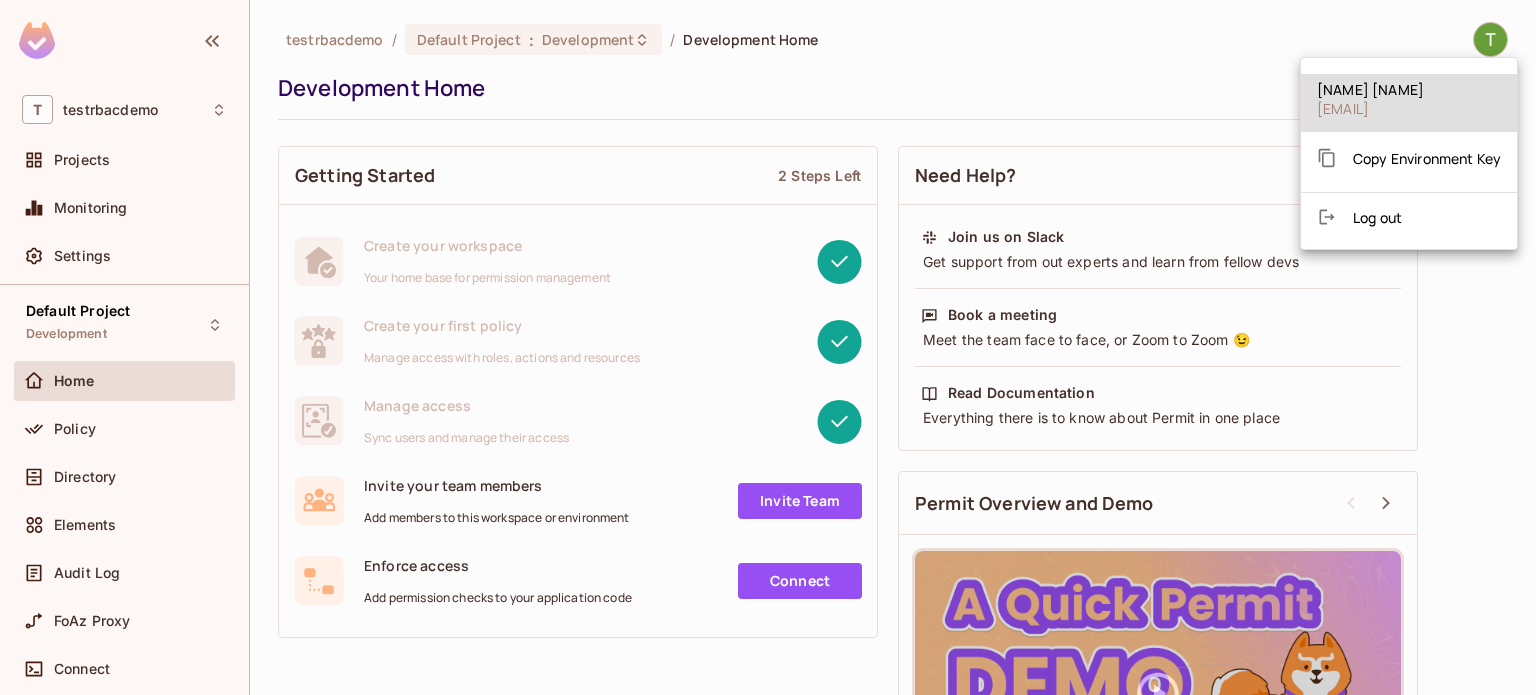 click on "[NAME]" at bounding box center [1370, 89] 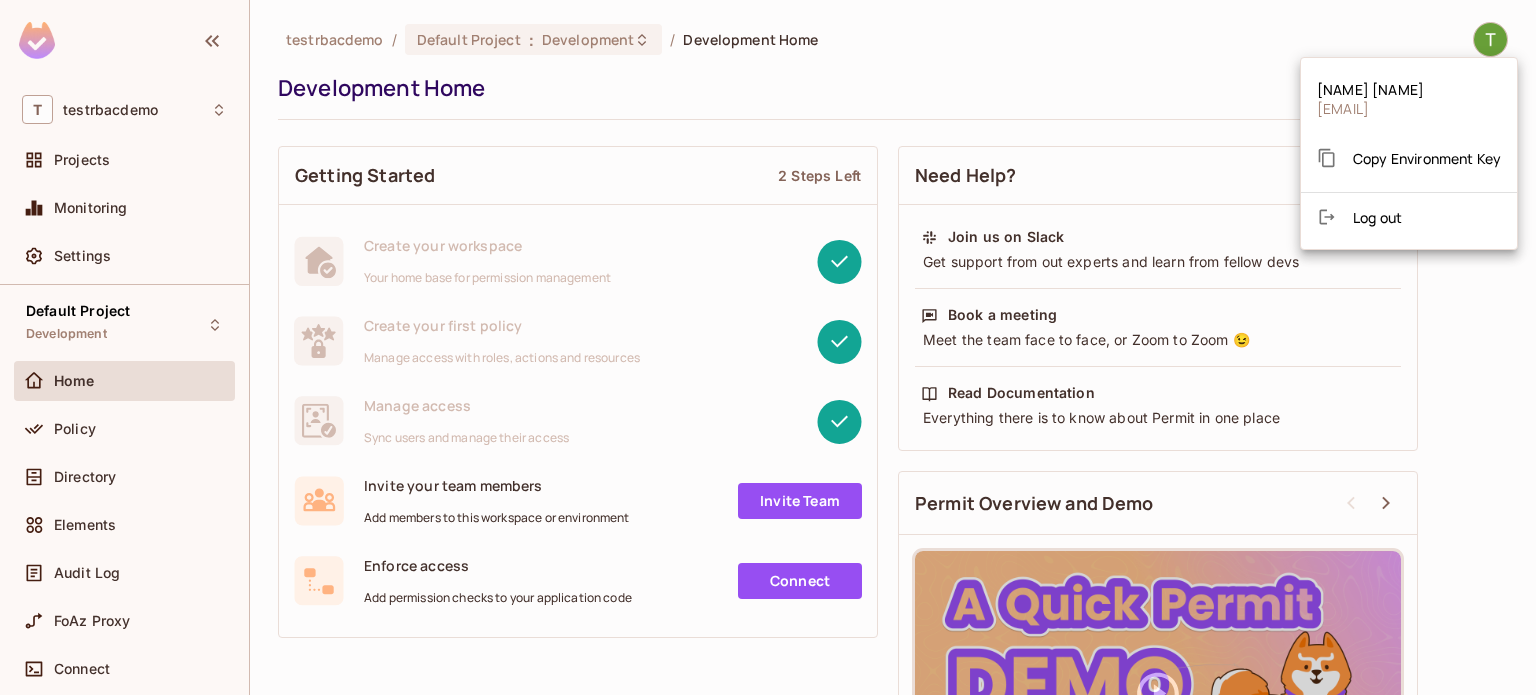 click at bounding box center (768, 347) 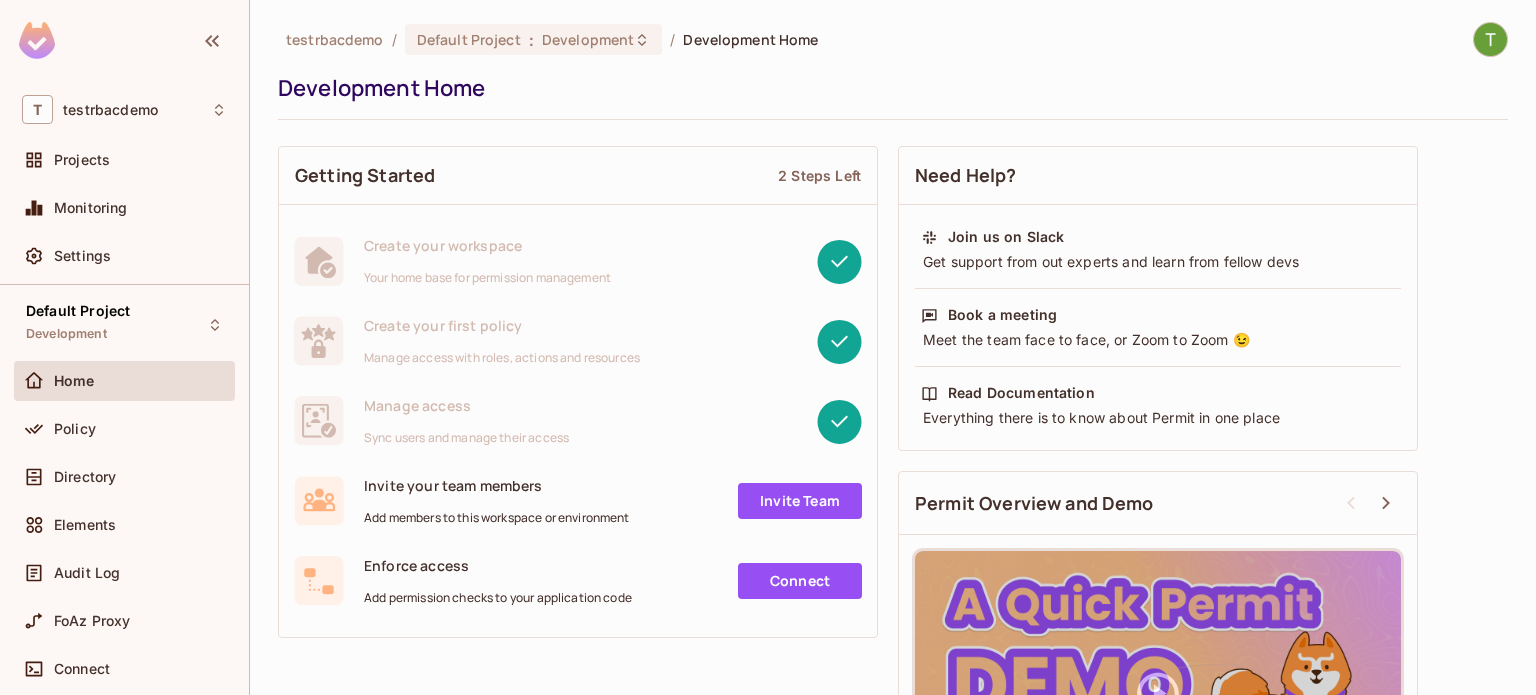 click at bounding box center (1490, 39) 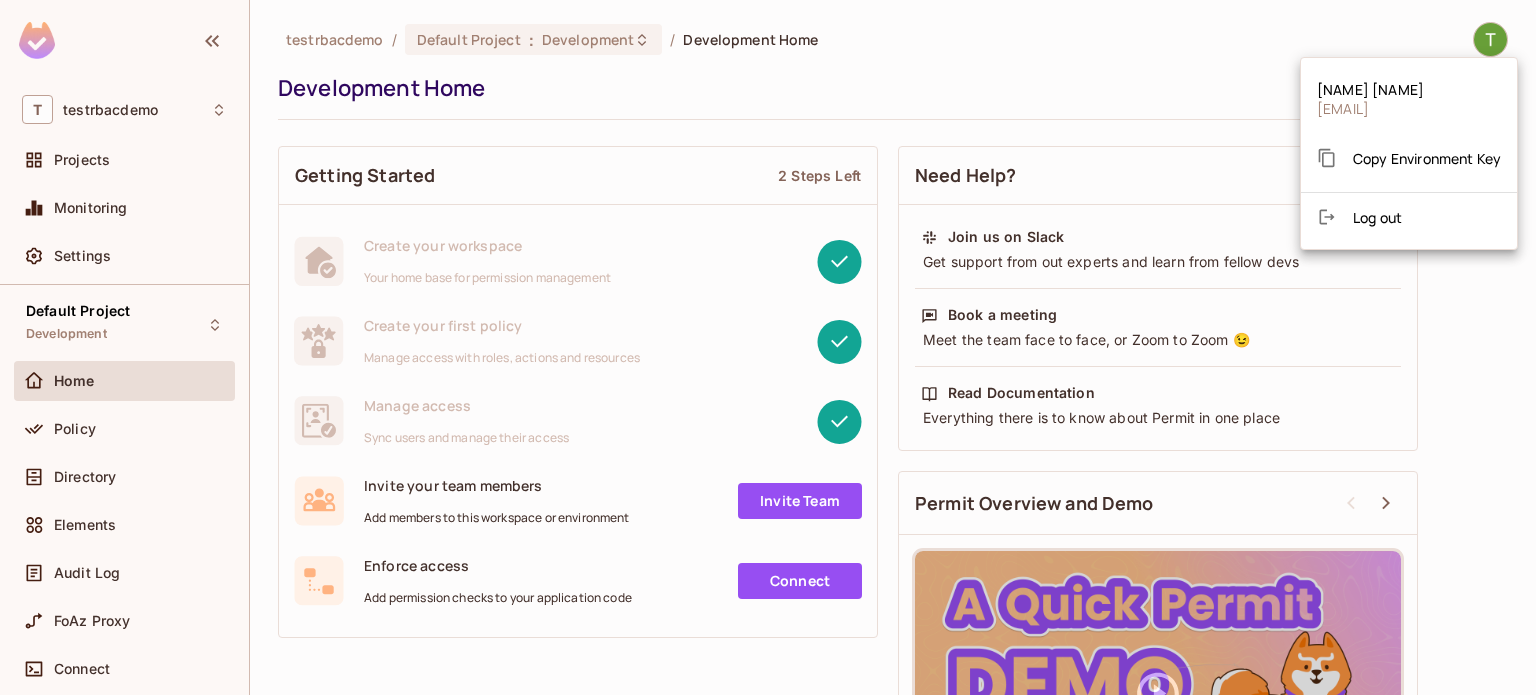 click at bounding box center [768, 347] 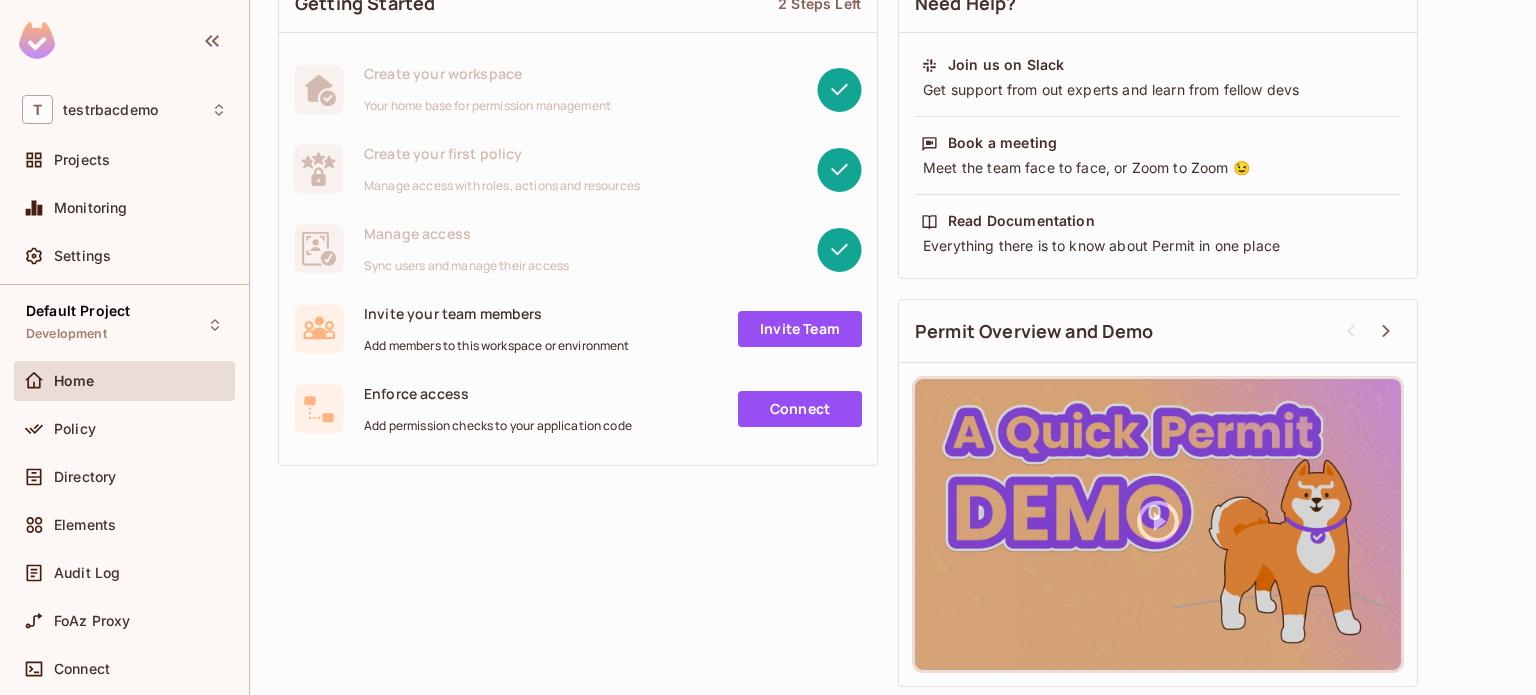 scroll, scrollTop: 0, scrollLeft: 0, axis: both 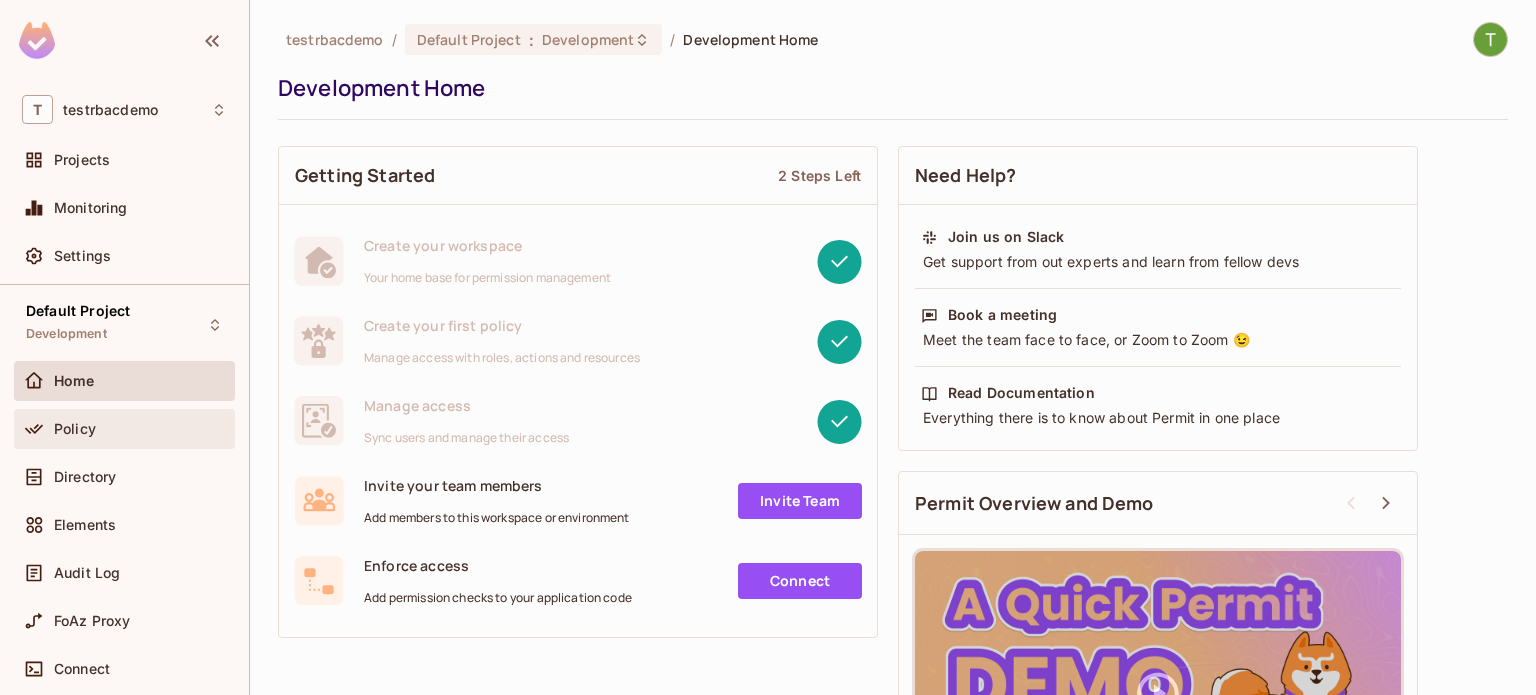 click on "Policy" at bounding box center [124, 429] 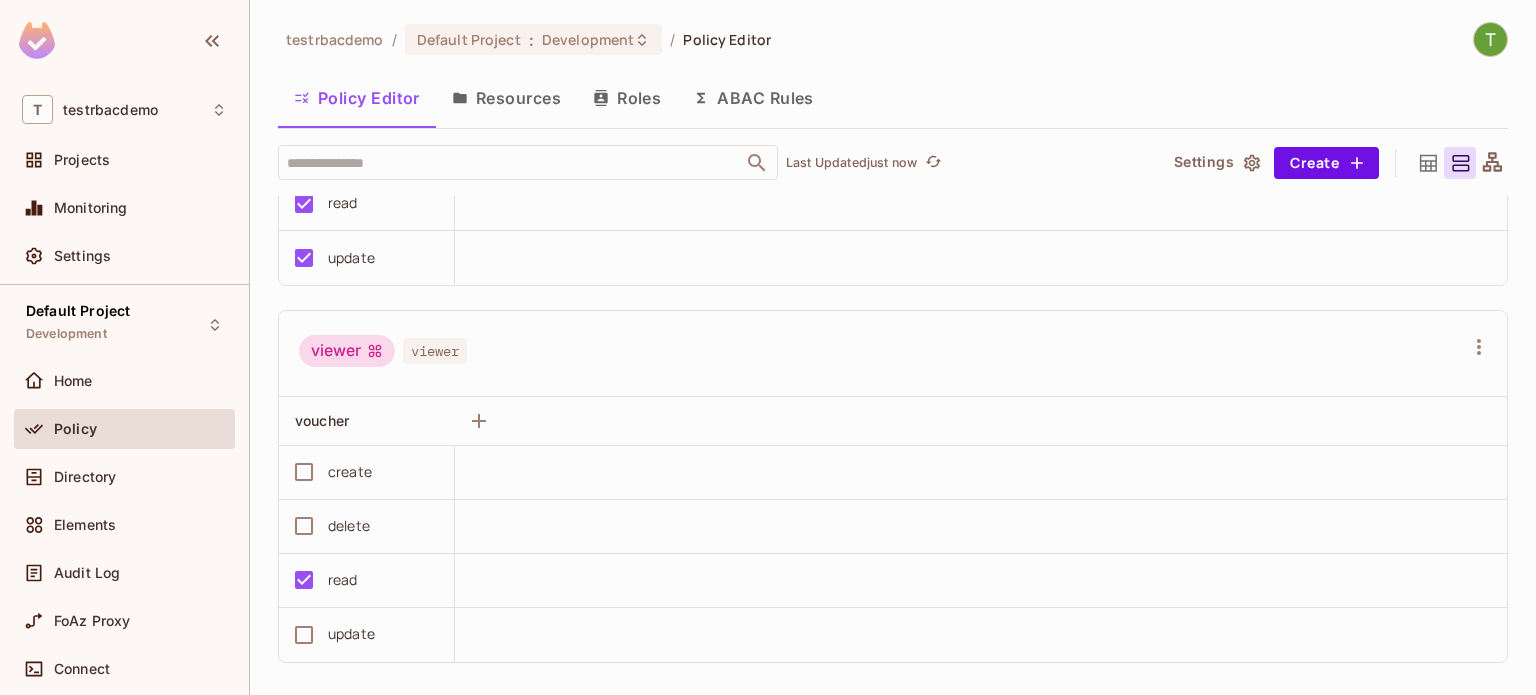 scroll, scrollTop: 652, scrollLeft: 0, axis: vertical 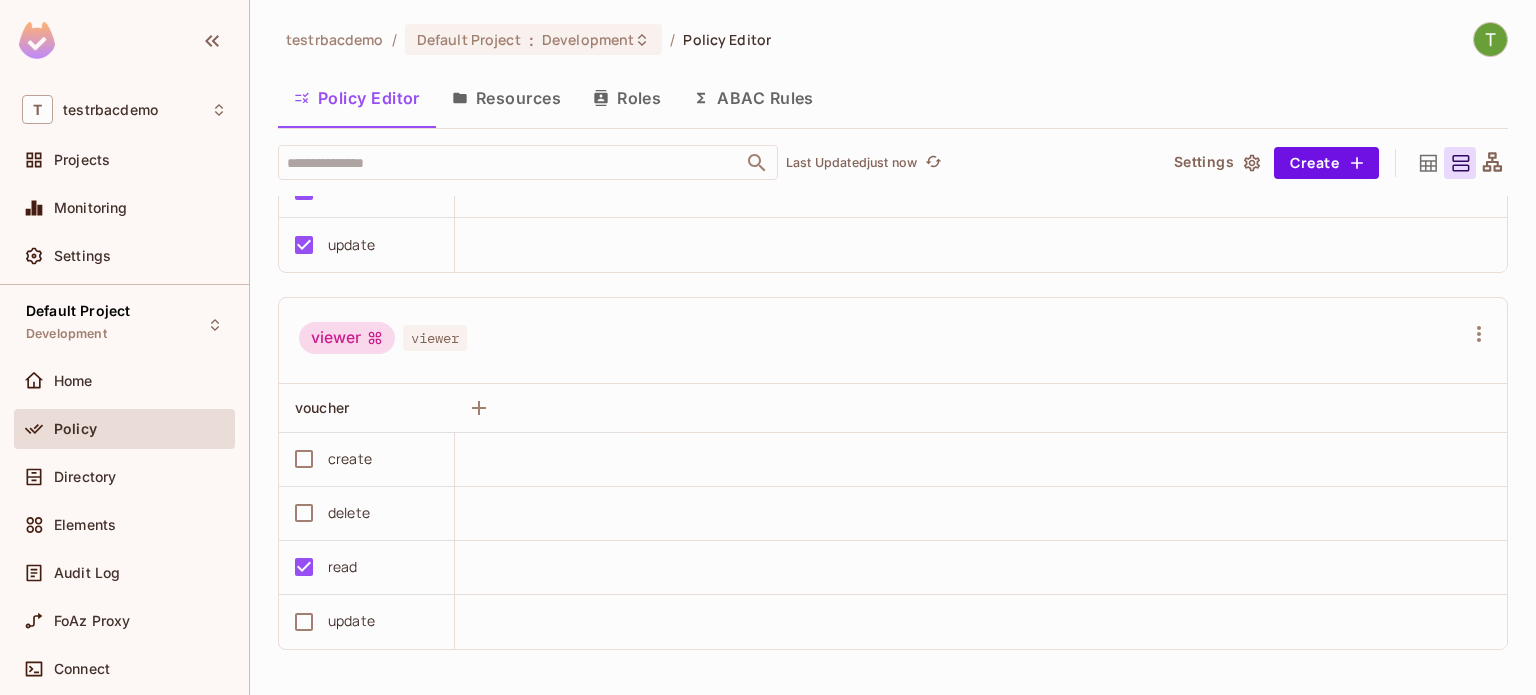 click on "Roles" at bounding box center [627, 98] 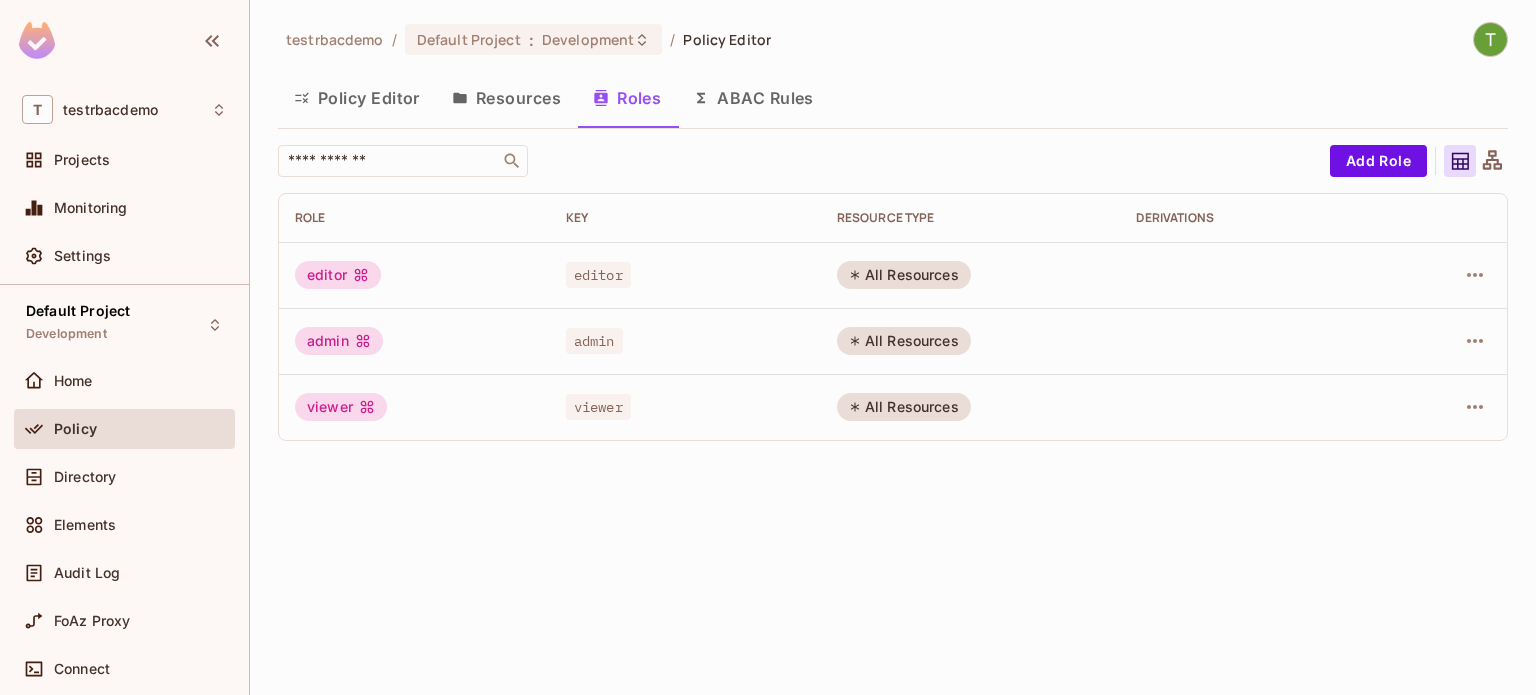 click on "ABAC Rules" at bounding box center (753, 98) 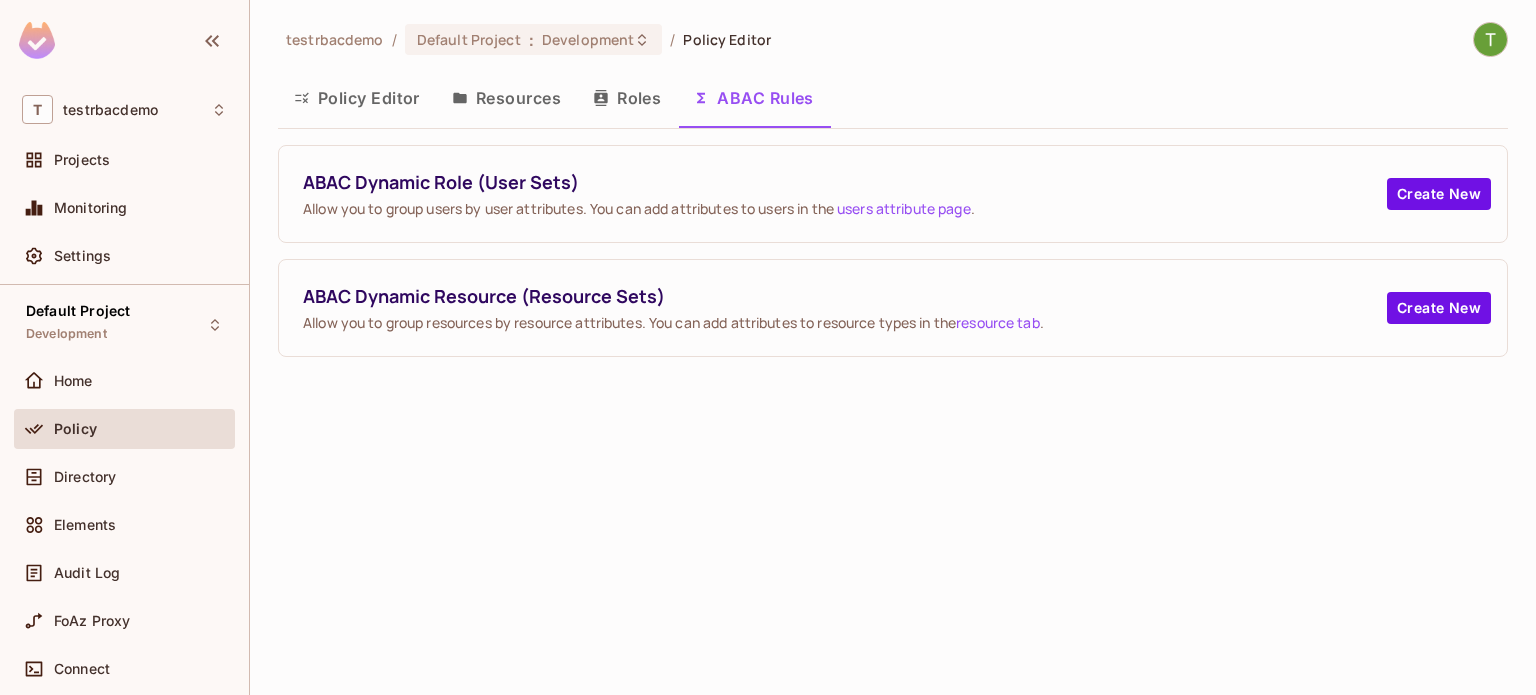 click 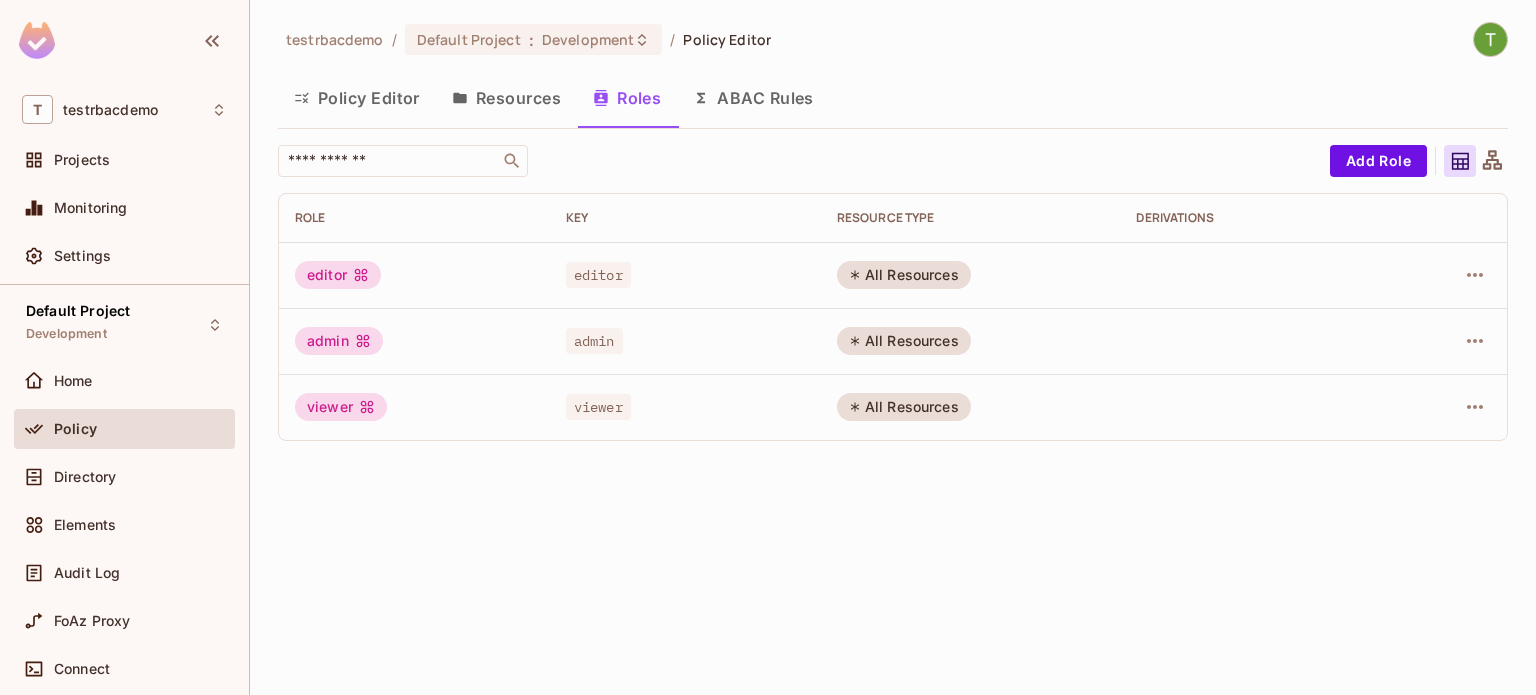 click on "Resources" at bounding box center [506, 98] 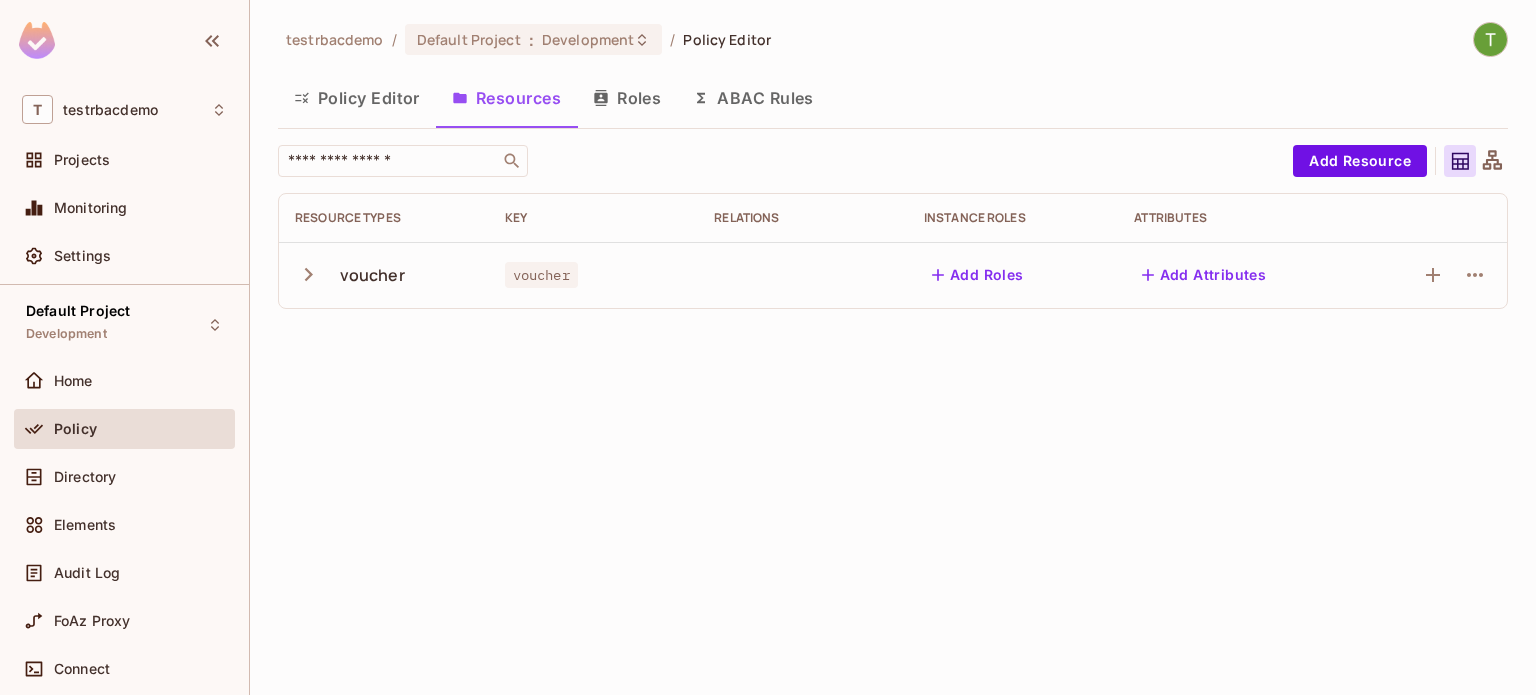 click on "Roles" at bounding box center [627, 98] 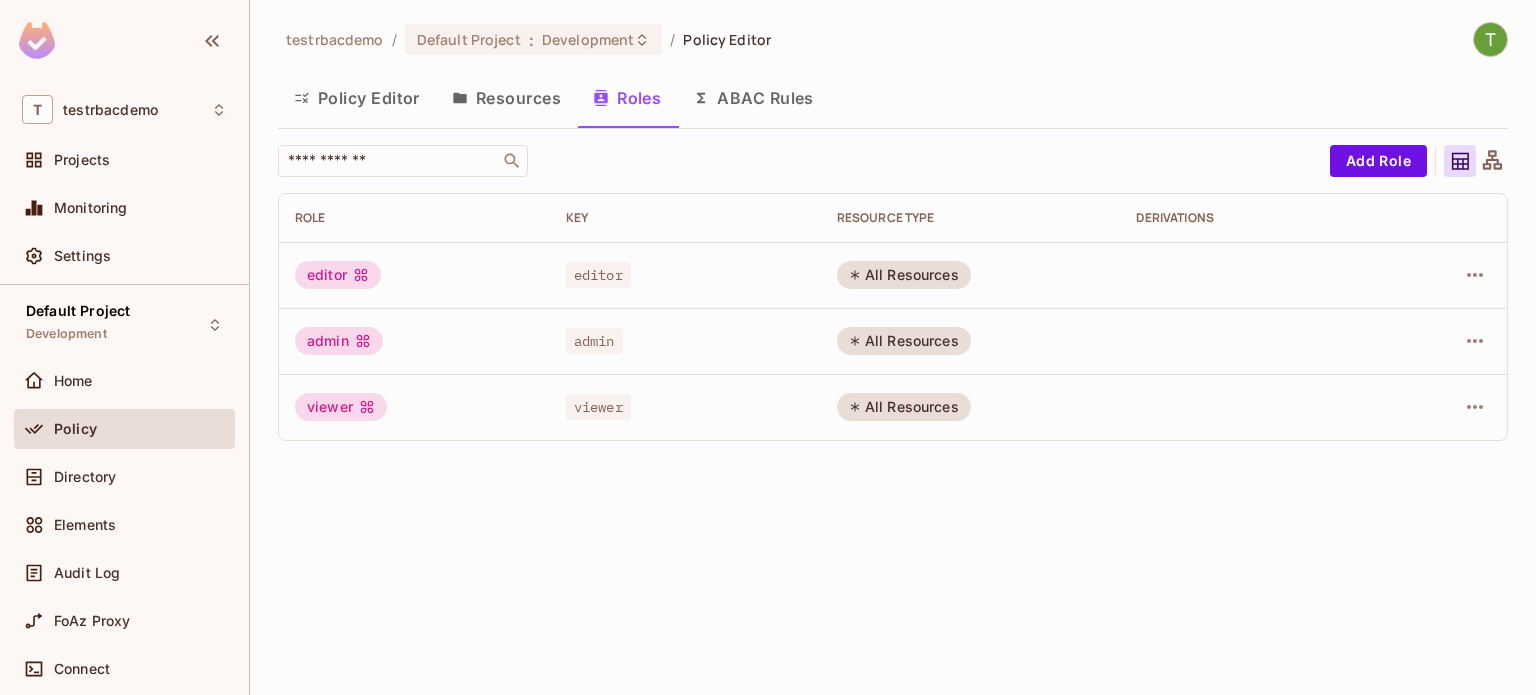 click on "ABAC Rules" at bounding box center [753, 98] 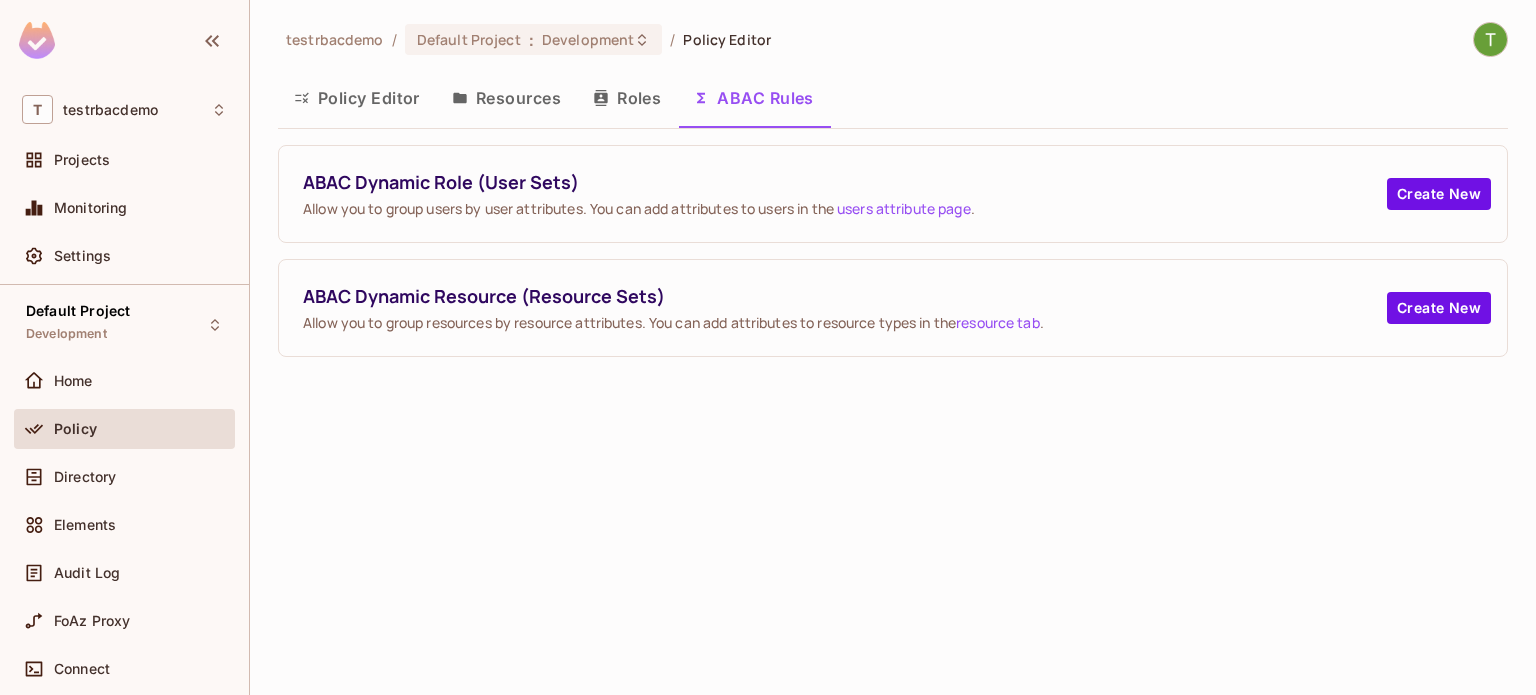click on "Policy Editor" at bounding box center (357, 98) 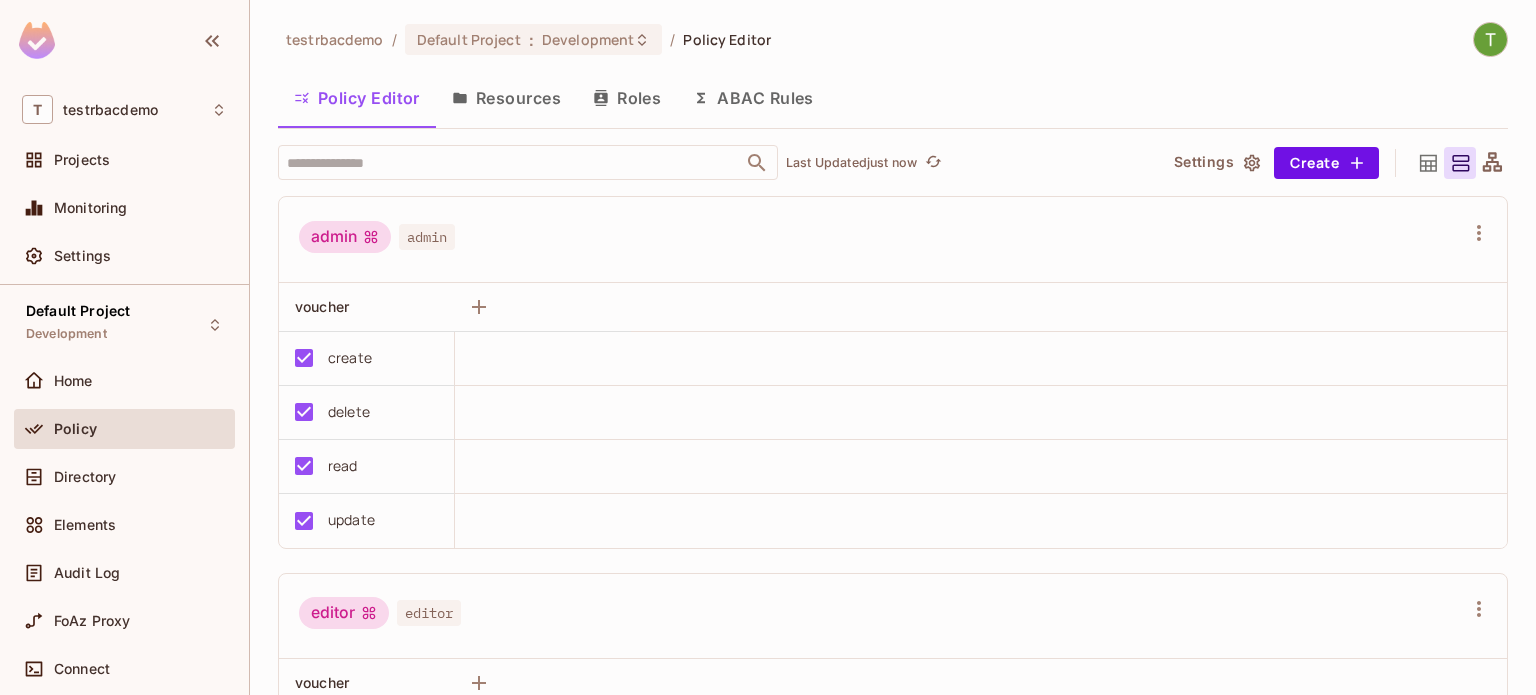 scroll, scrollTop: 0, scrollLeft: 0, axis: both 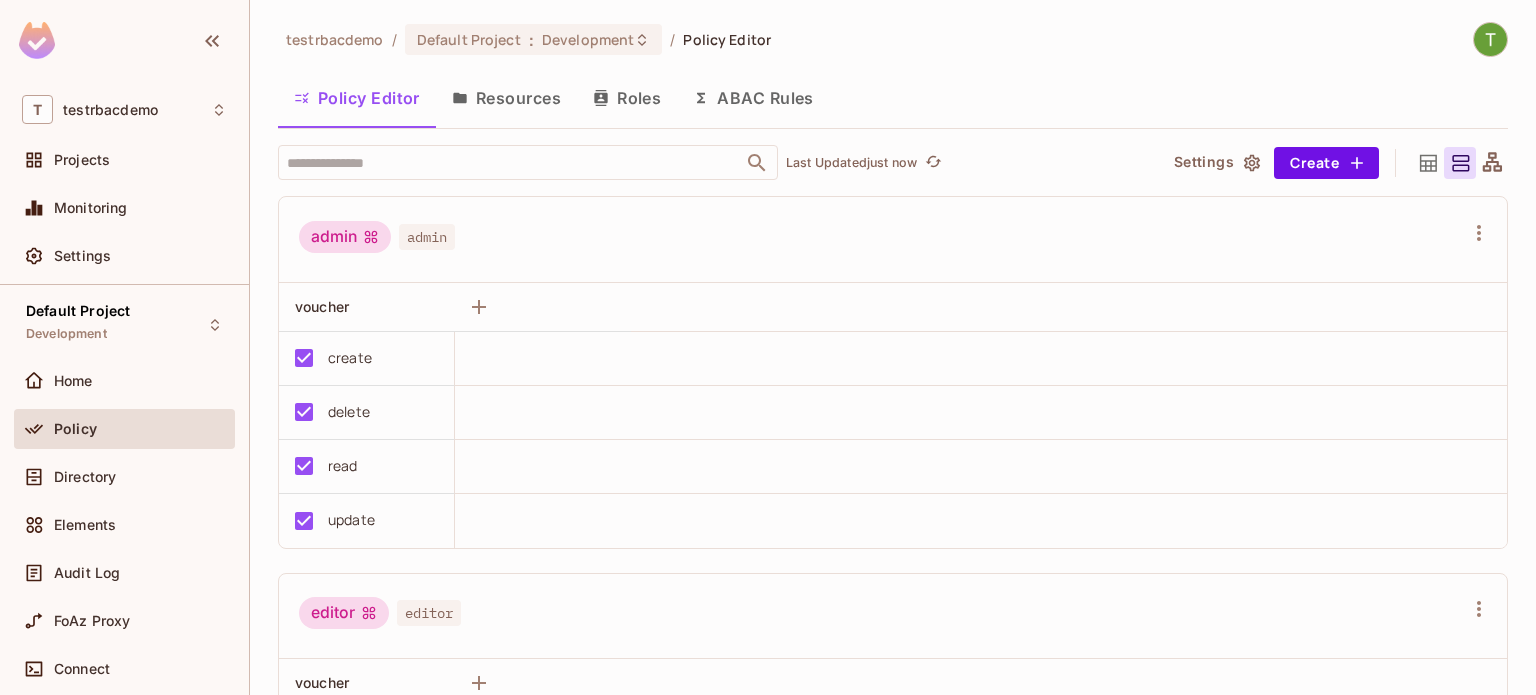 click on "Resources" at bounding box center (506, 98) 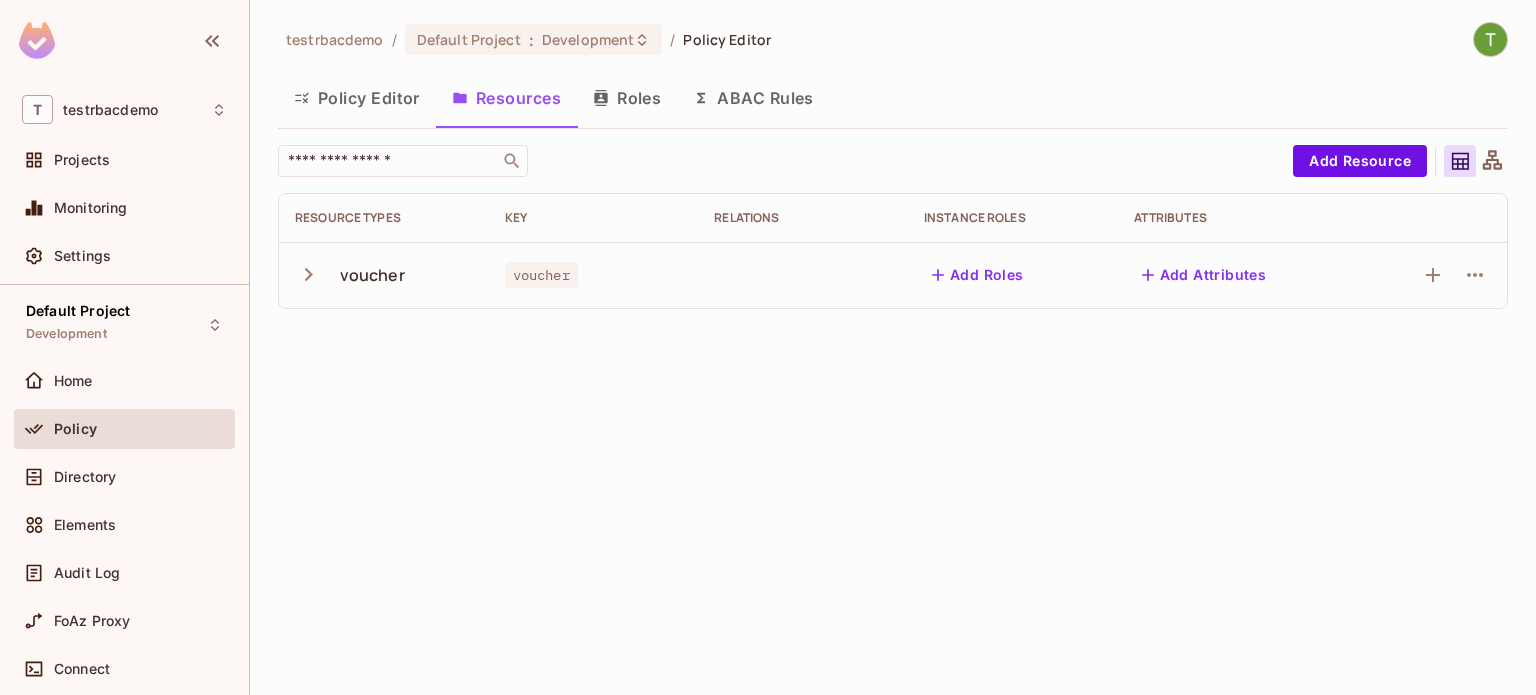 click on "ABAC Rules" at bounding box center [753, 98] 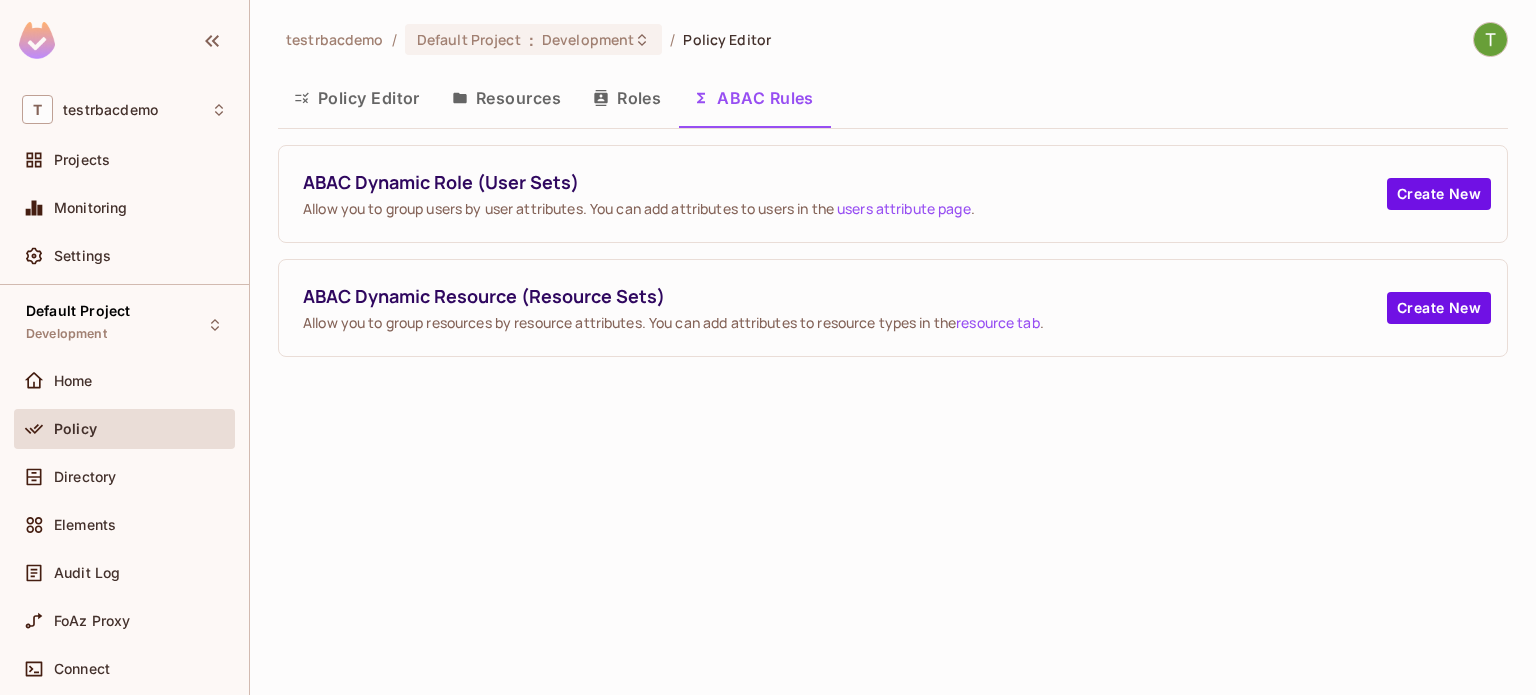 click on "Roles" at bounding box center (627, 98) 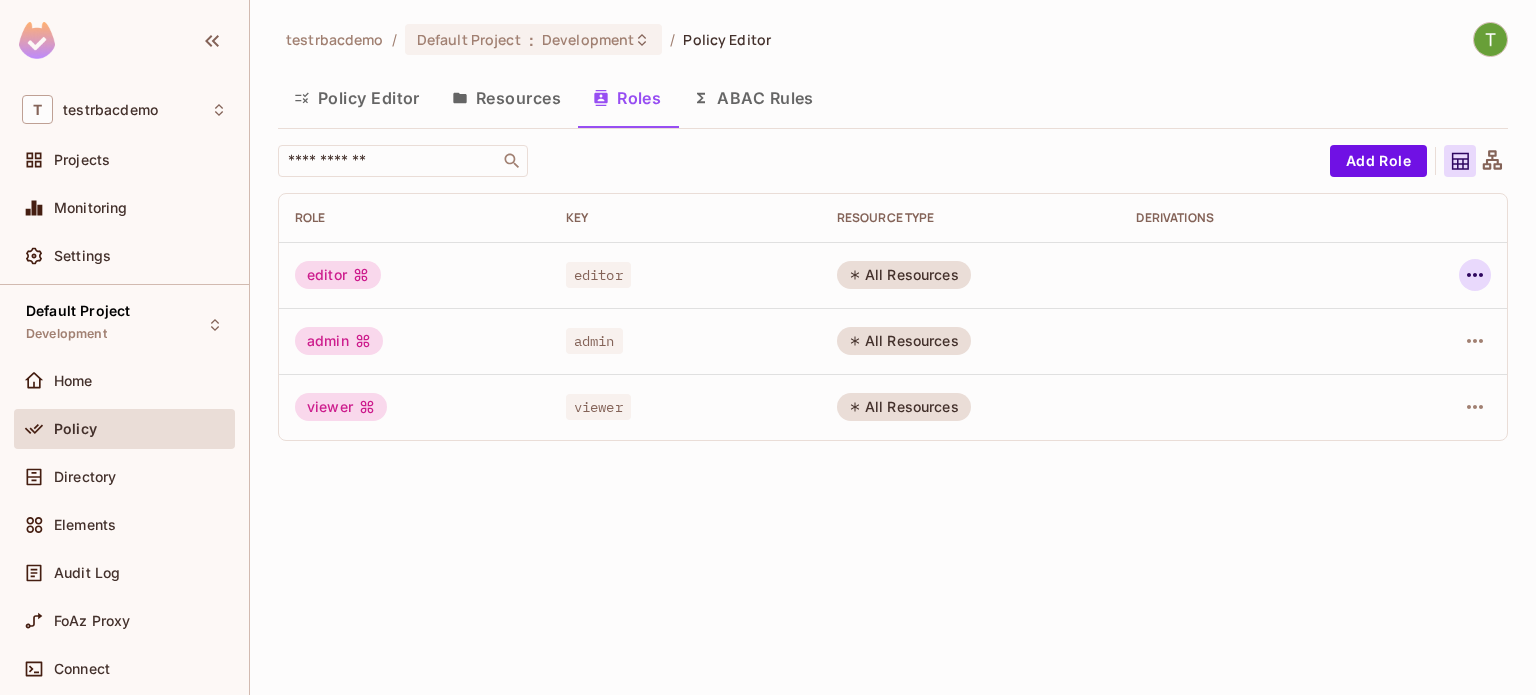 click 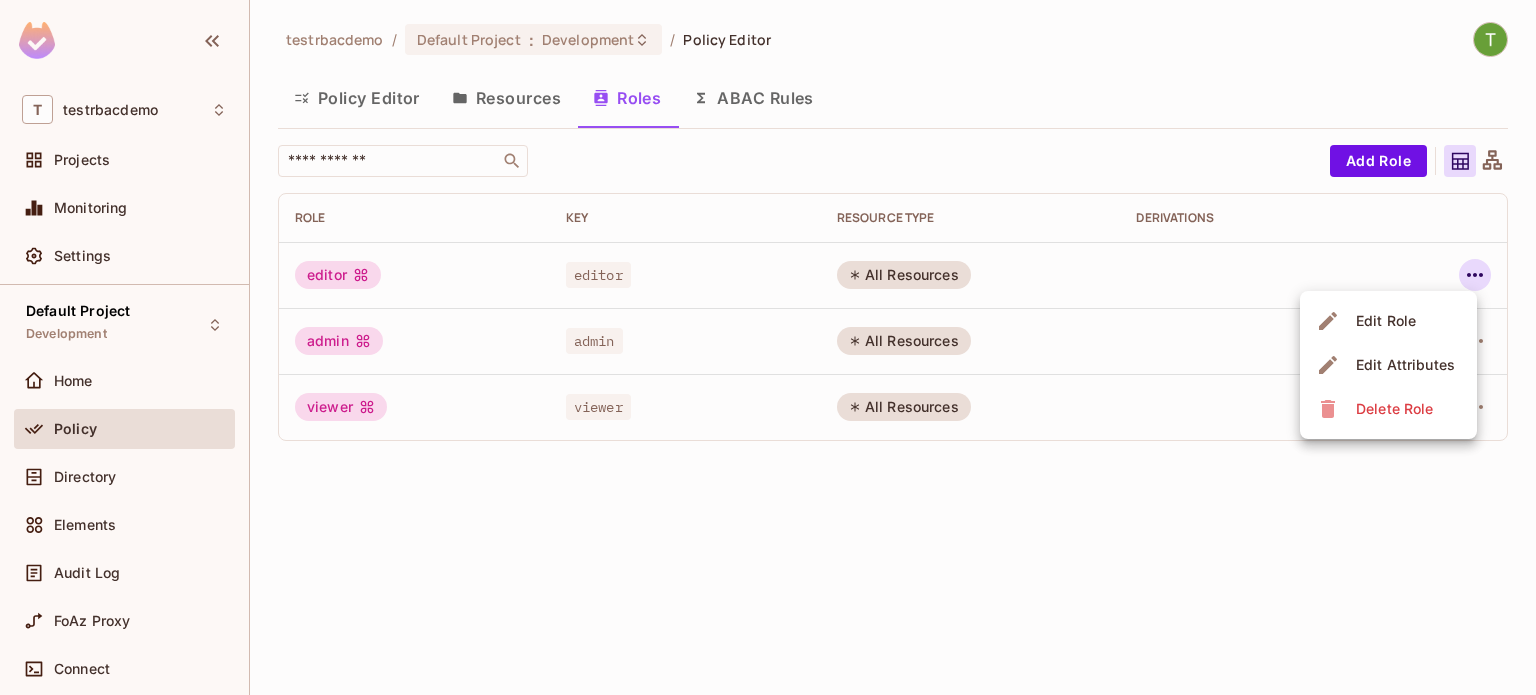 click on "Edit Attributes" at bounding box center (1405, 365) 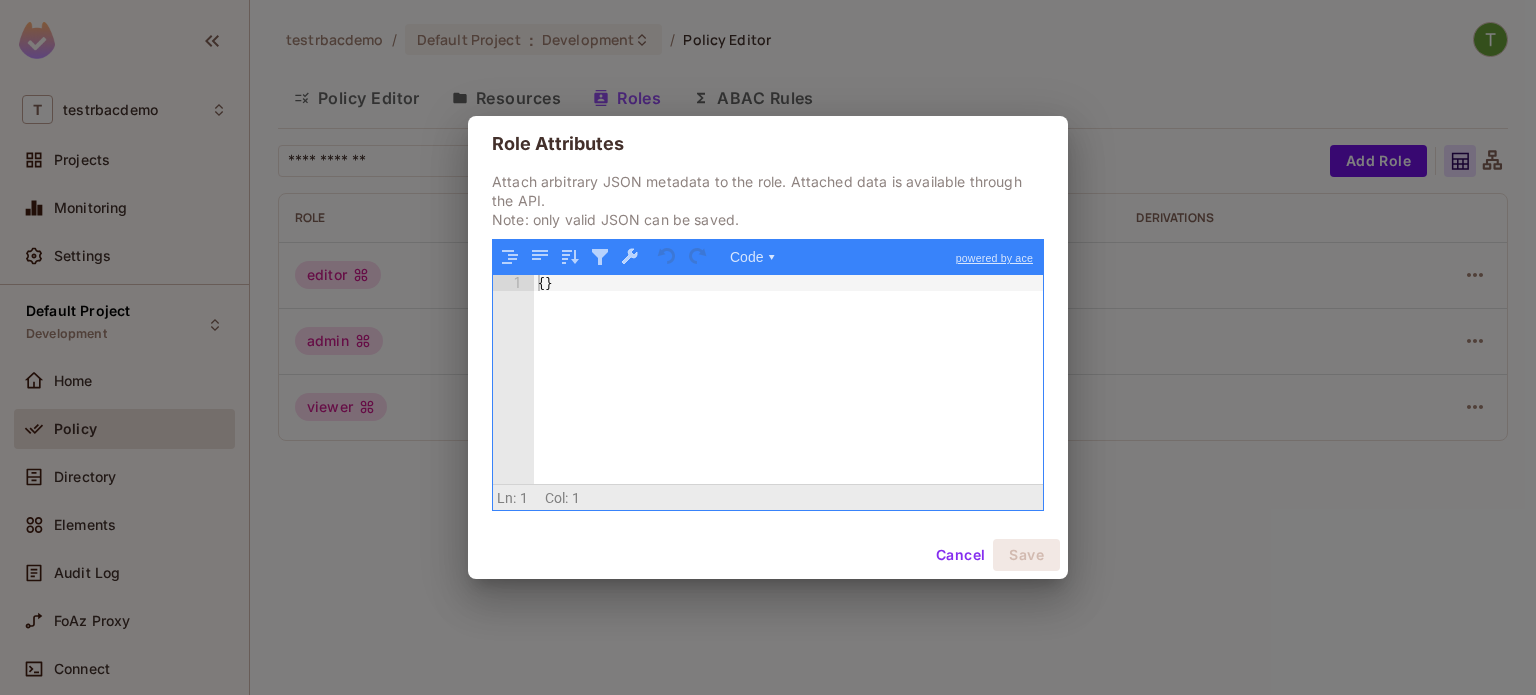 click on "Role Attributes Attach arbitrary JSON metadata to the role. Attached data is available through the API. Note: only valid JSON can be saved. Code ▾ powered by ace 1 { } XXXXXXXXXXXXXXXXXXXXXXXXXXXXXXXXXXXXXXXXXXXXXXXXXX Scroll for more ▿ Ln: 1 Col: 1 0 characters selected Cancel Save" at bounding box center (768, 347) 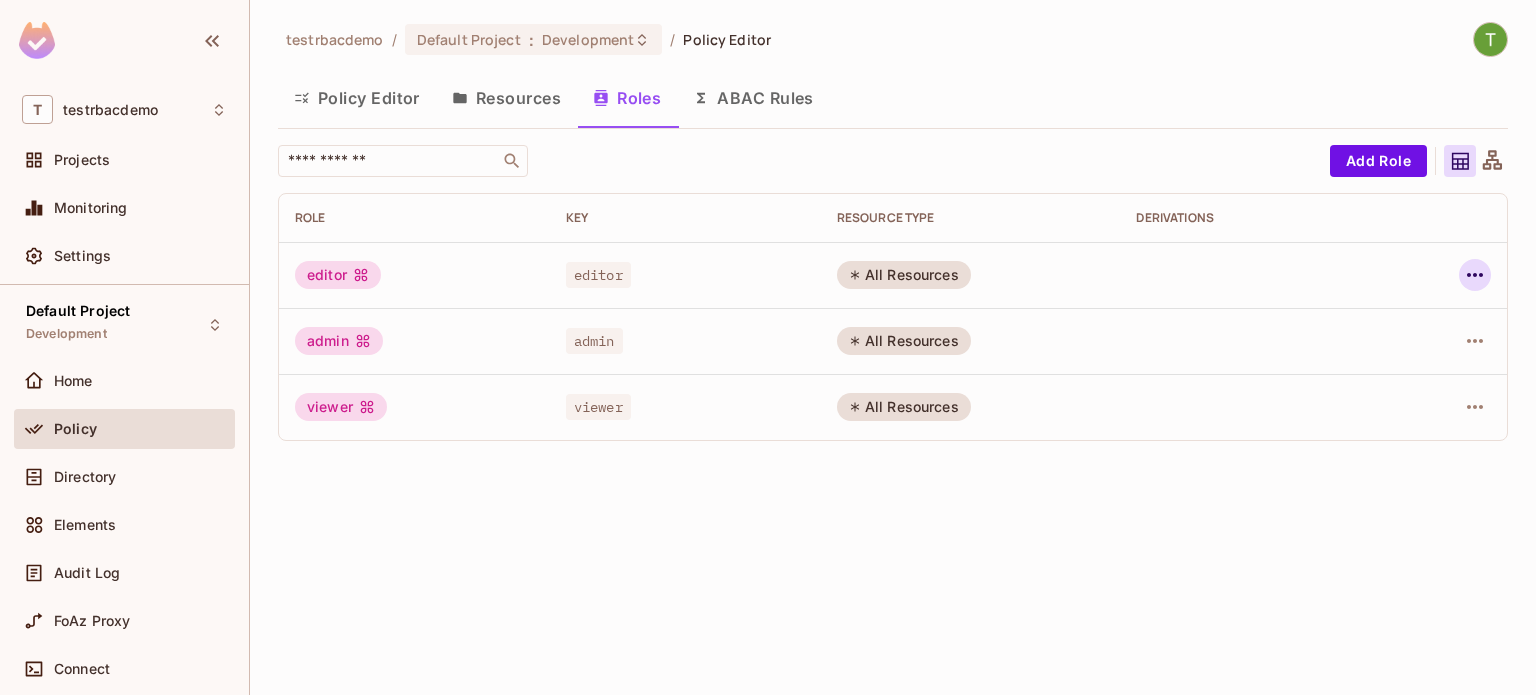 click 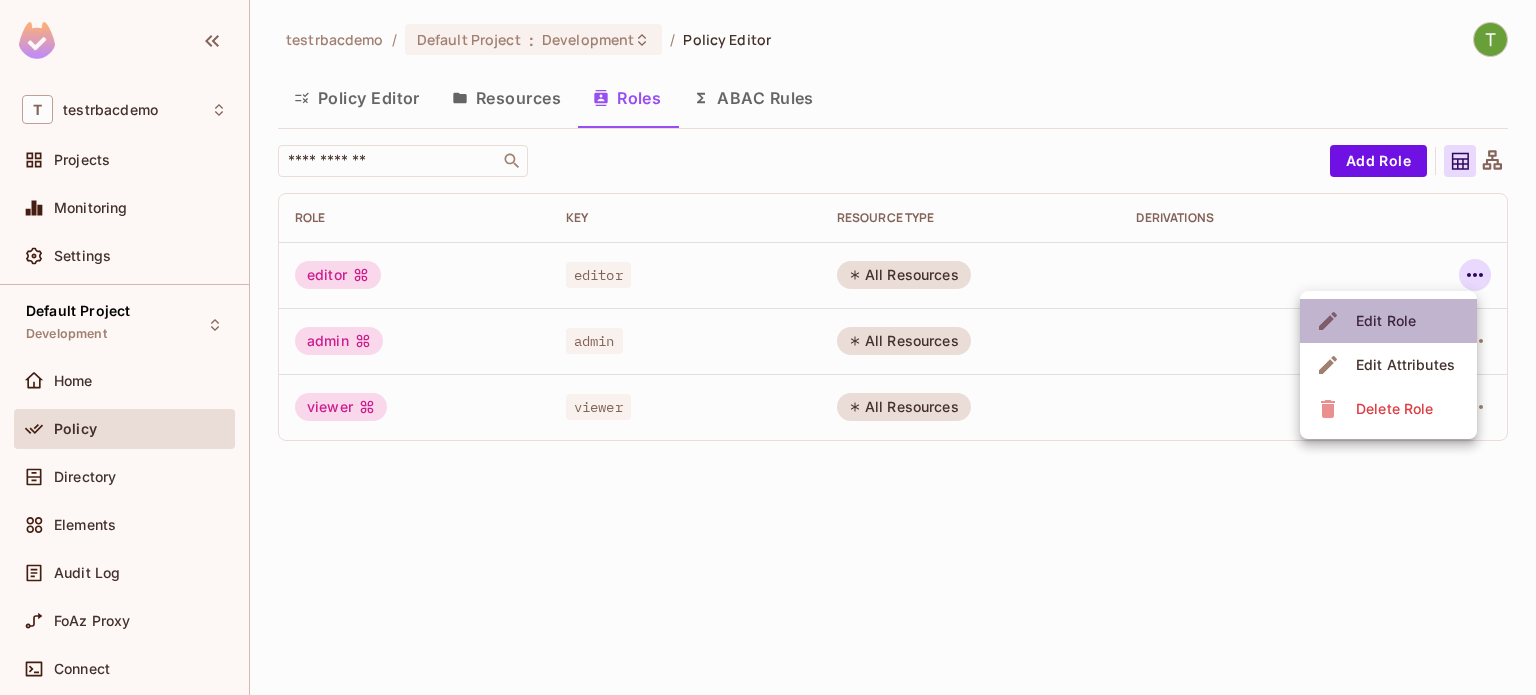 click on "Edit Role" at bounding box center (1386, 321) 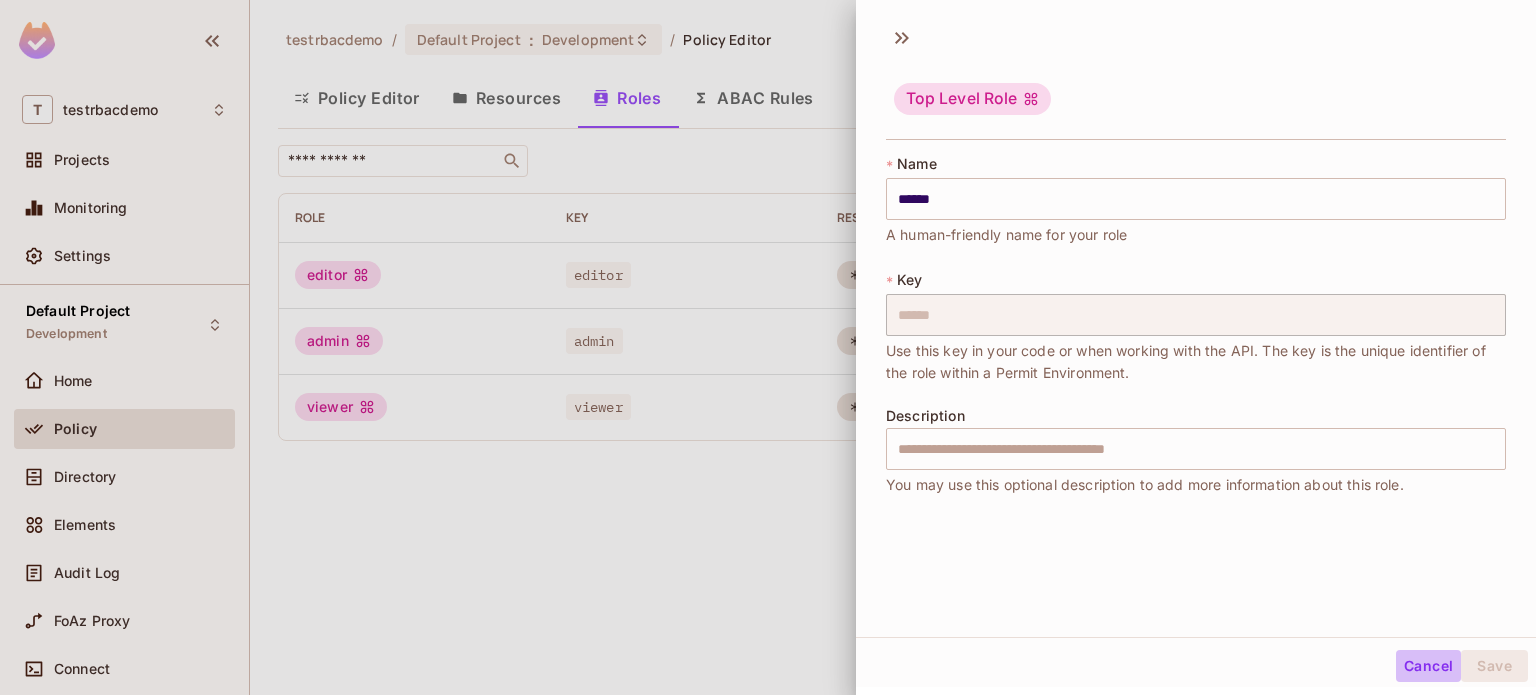 click on "Cancel" at bounding box center [1428, 666] 